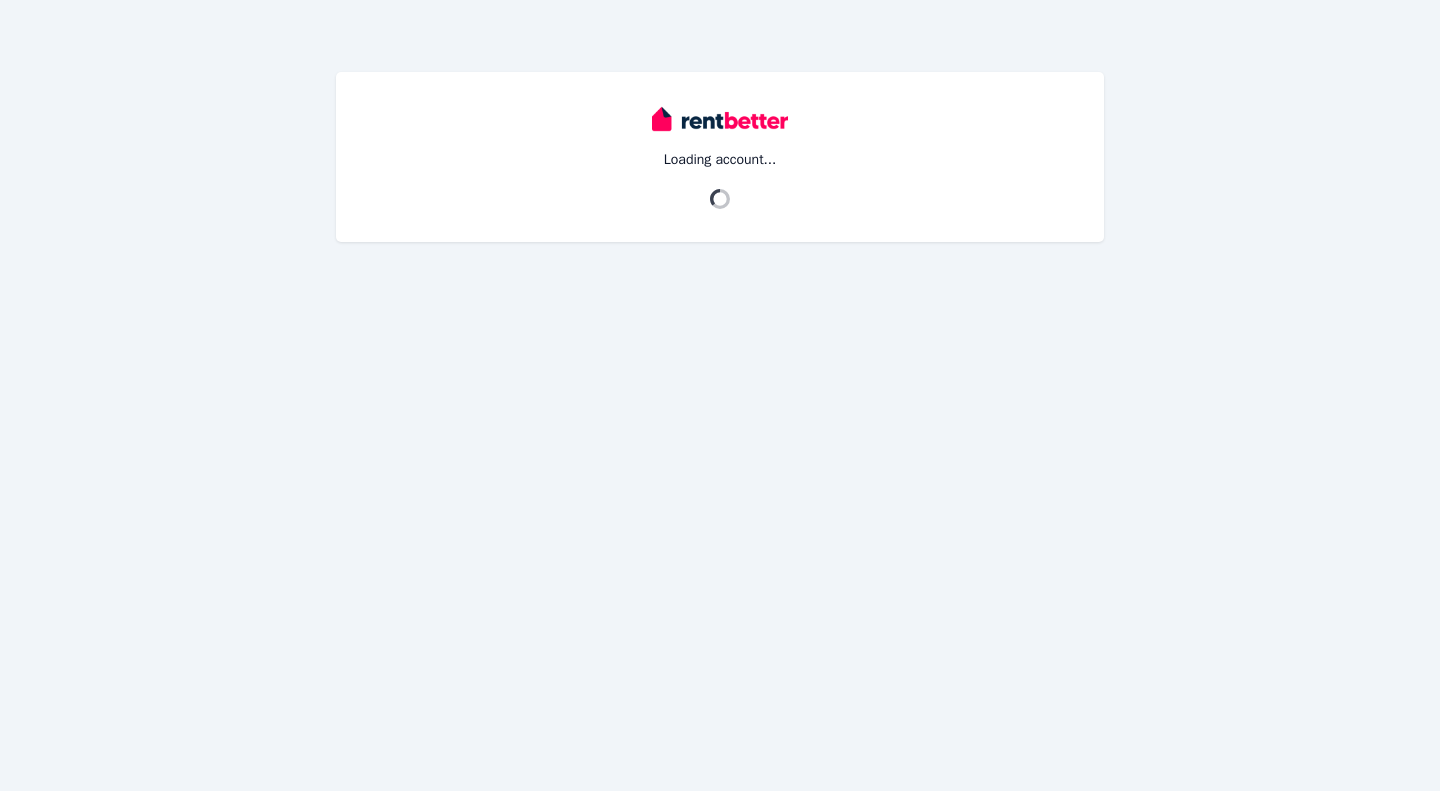 scroll, scrollTop: 0, scrollLeft: 0, axis: both 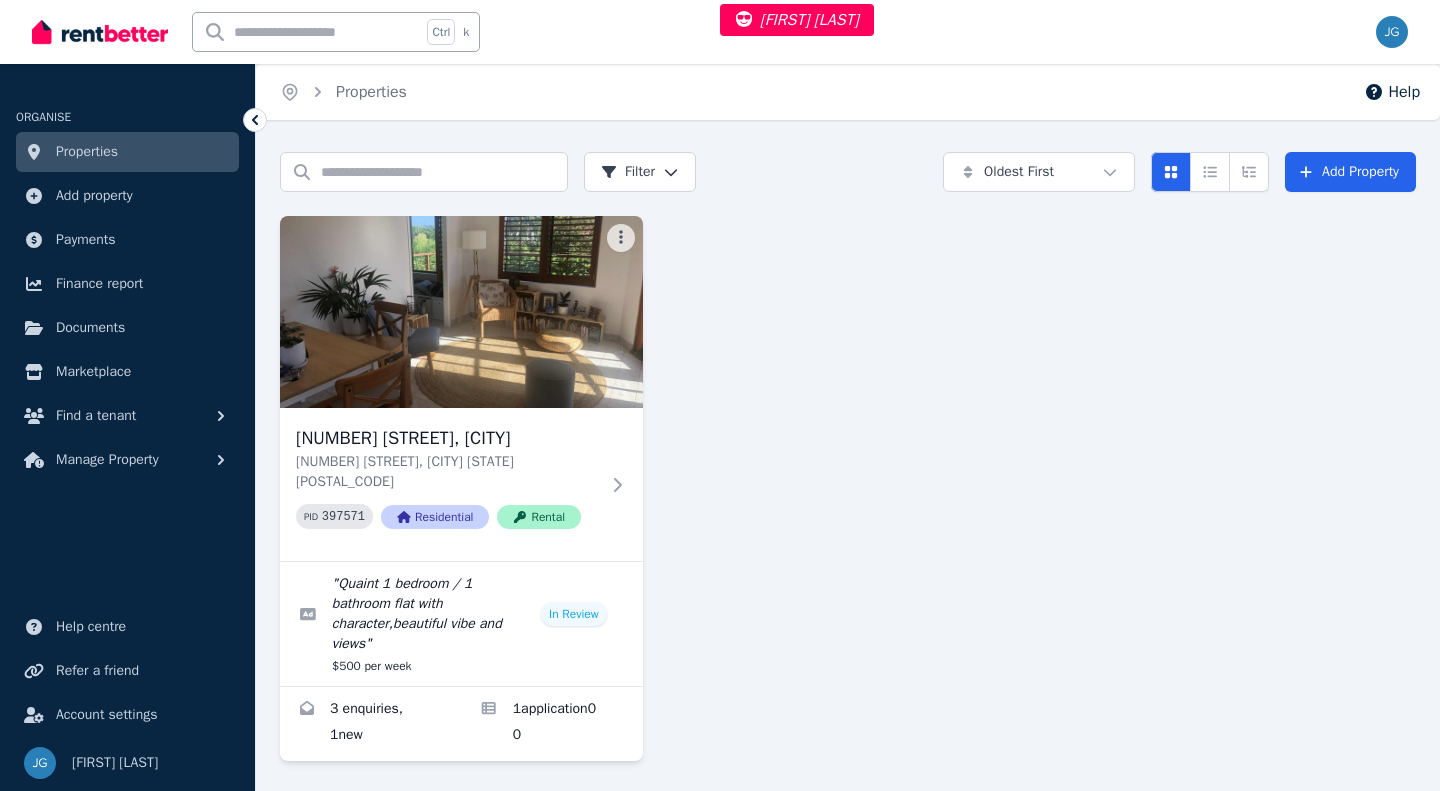 click on "Account settings" at bounding box center [107, 715] 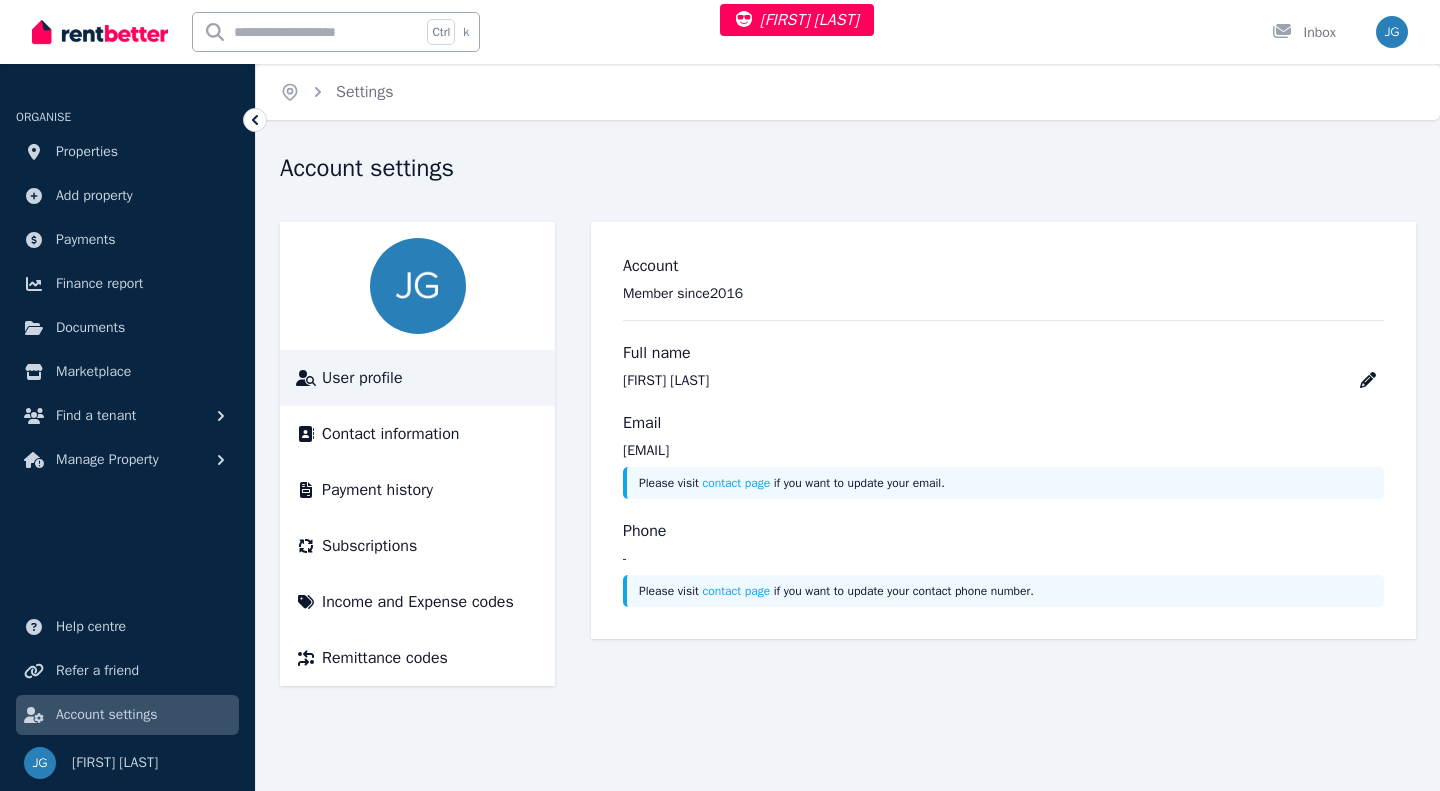 click on "Payment history" at bounding box center [377, 490] 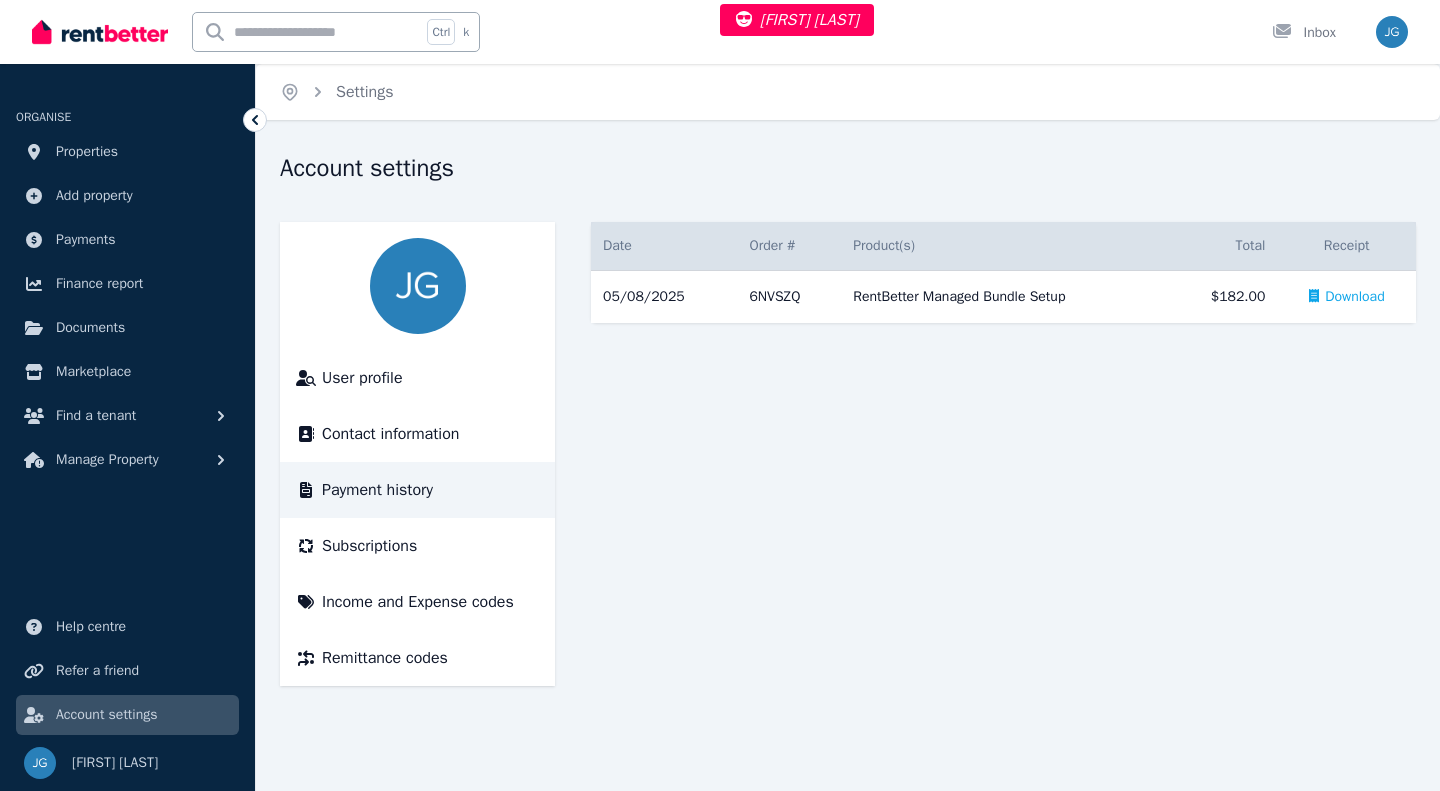 click on "Download" at bounding box center [1355, 297] 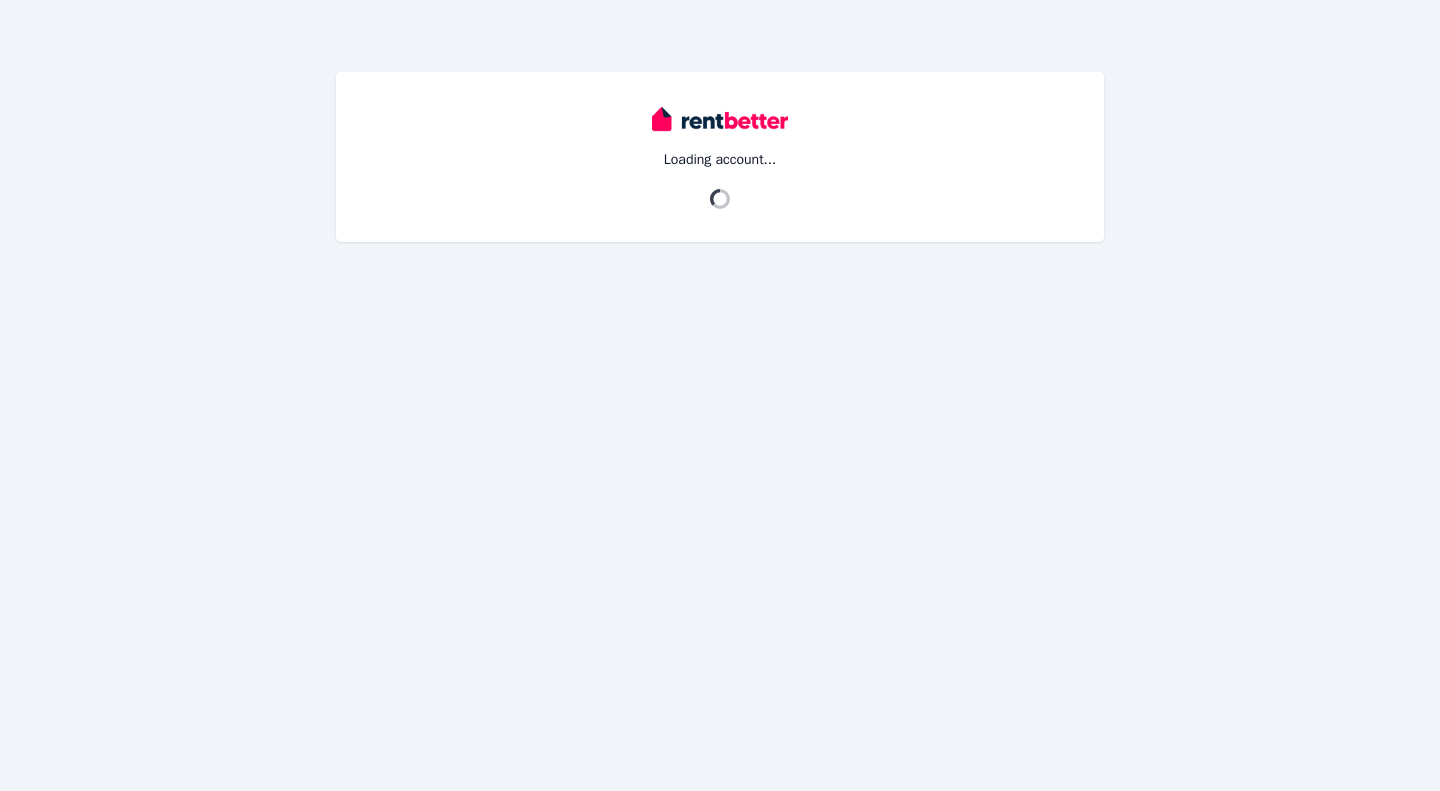 scroll, scrollTop: 0, scrollLeft: 0, axis: both 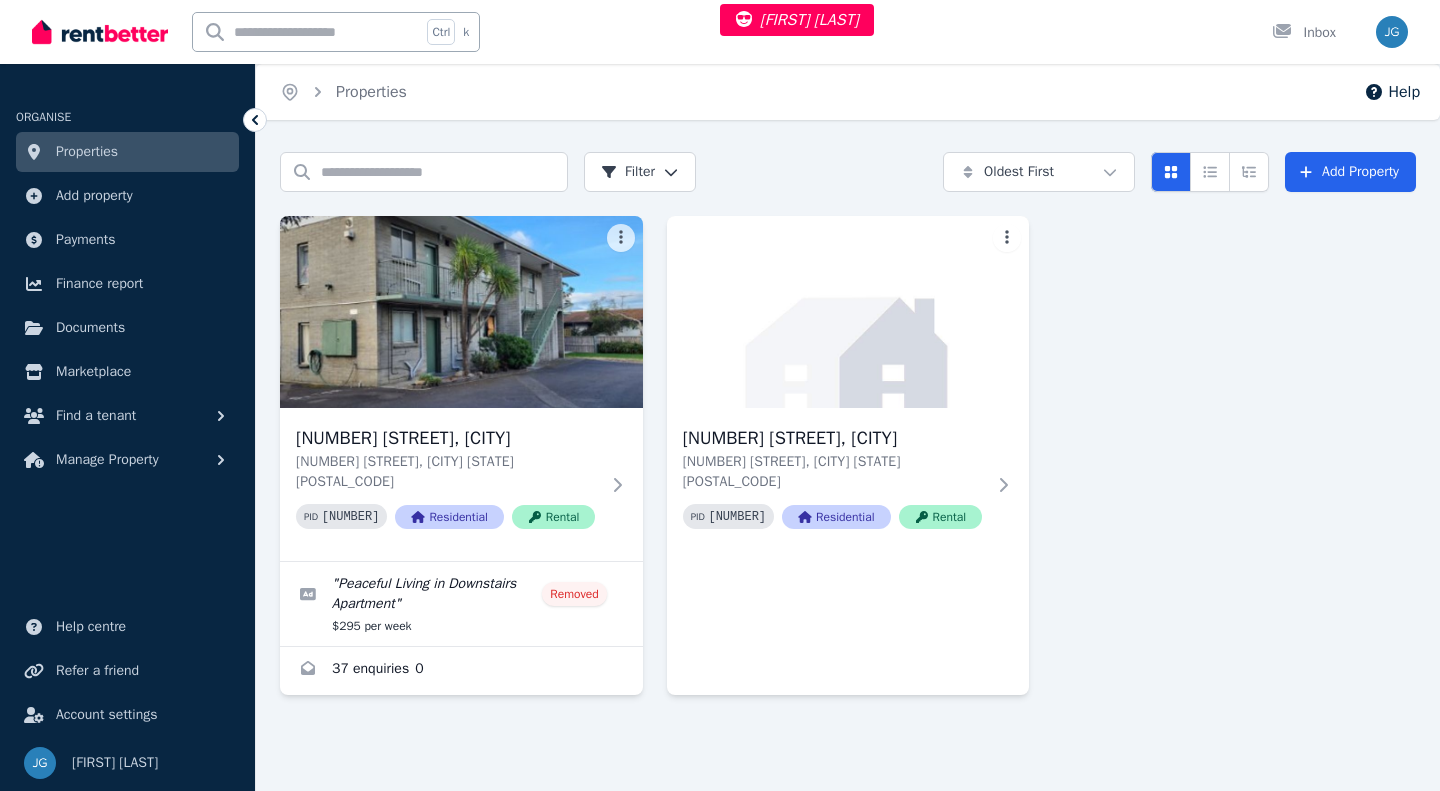 click at bounding box center [461, 312] 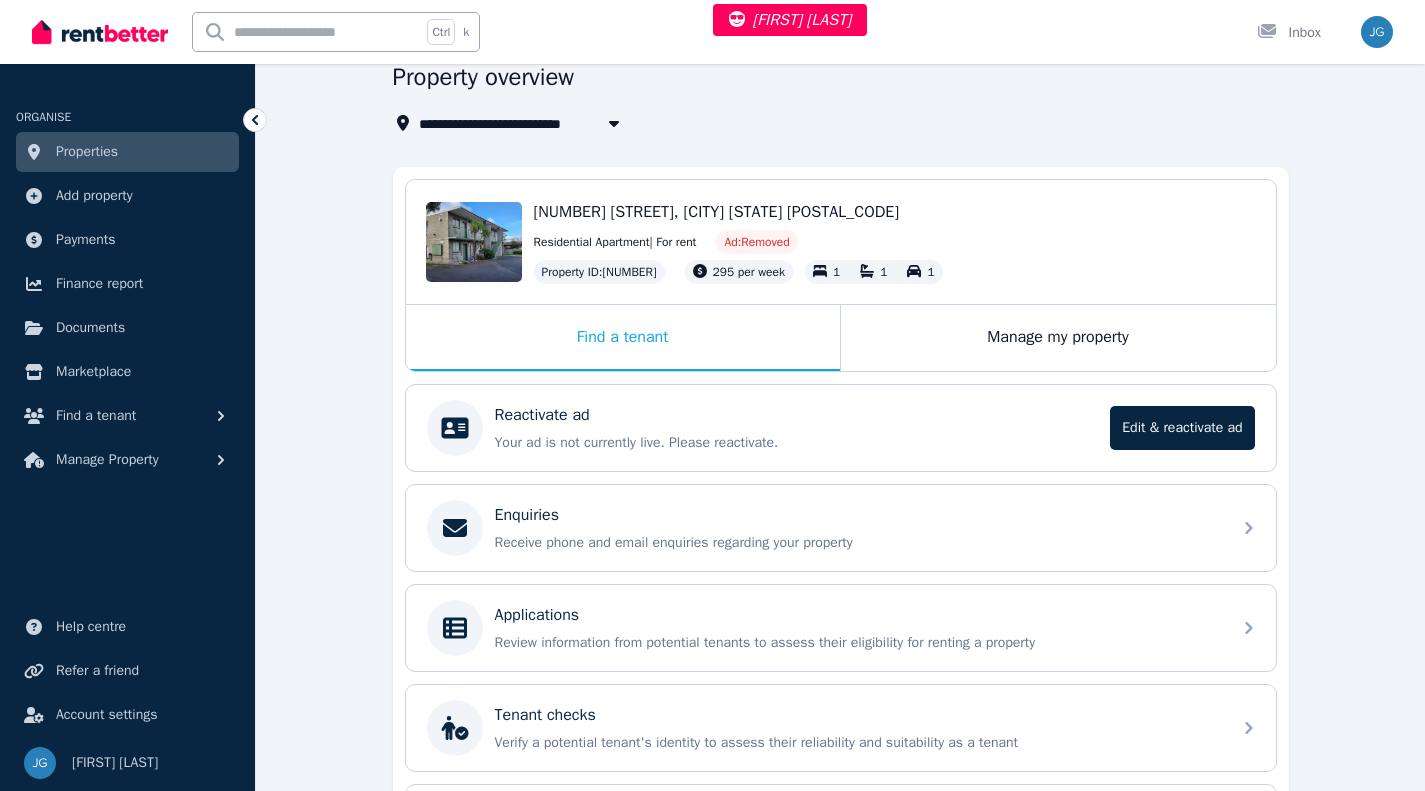 scroll, scrollTop: 92, scrollLeft: 0, axis: vertical 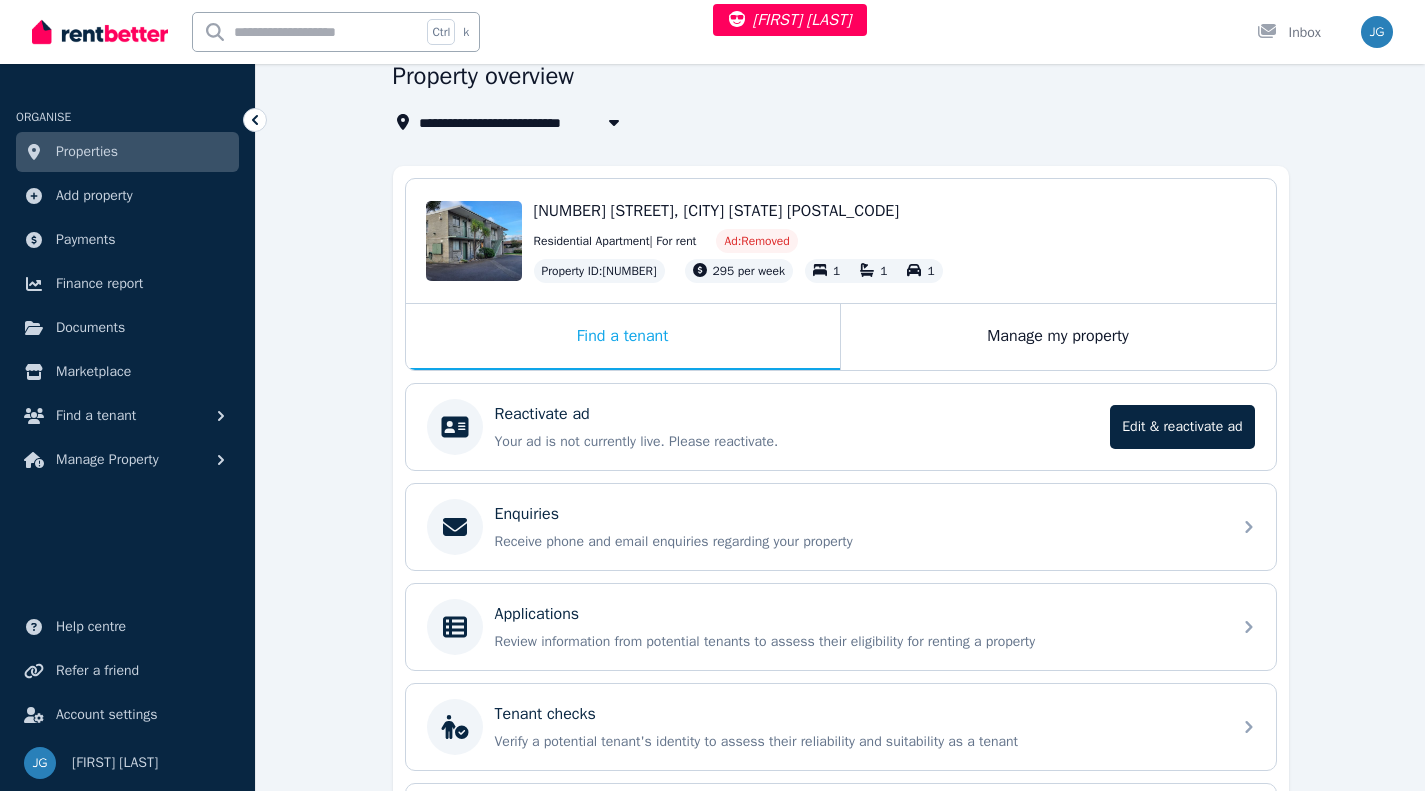 click on "Your ad is not currently live. Please reactivate." at bounding box center [797, 442] 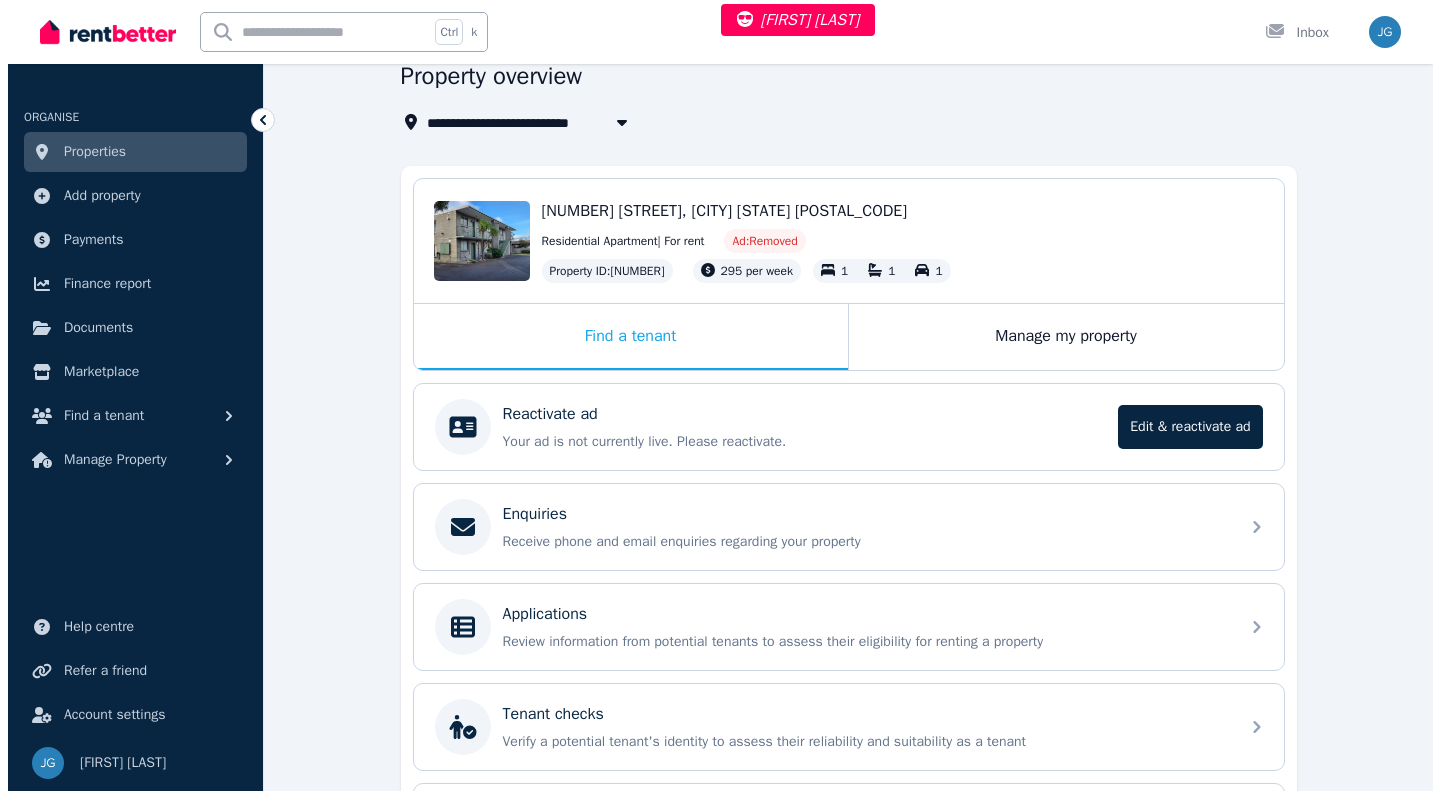 scroll, scrollTop: 0, scrollLeft: 0, axis: both 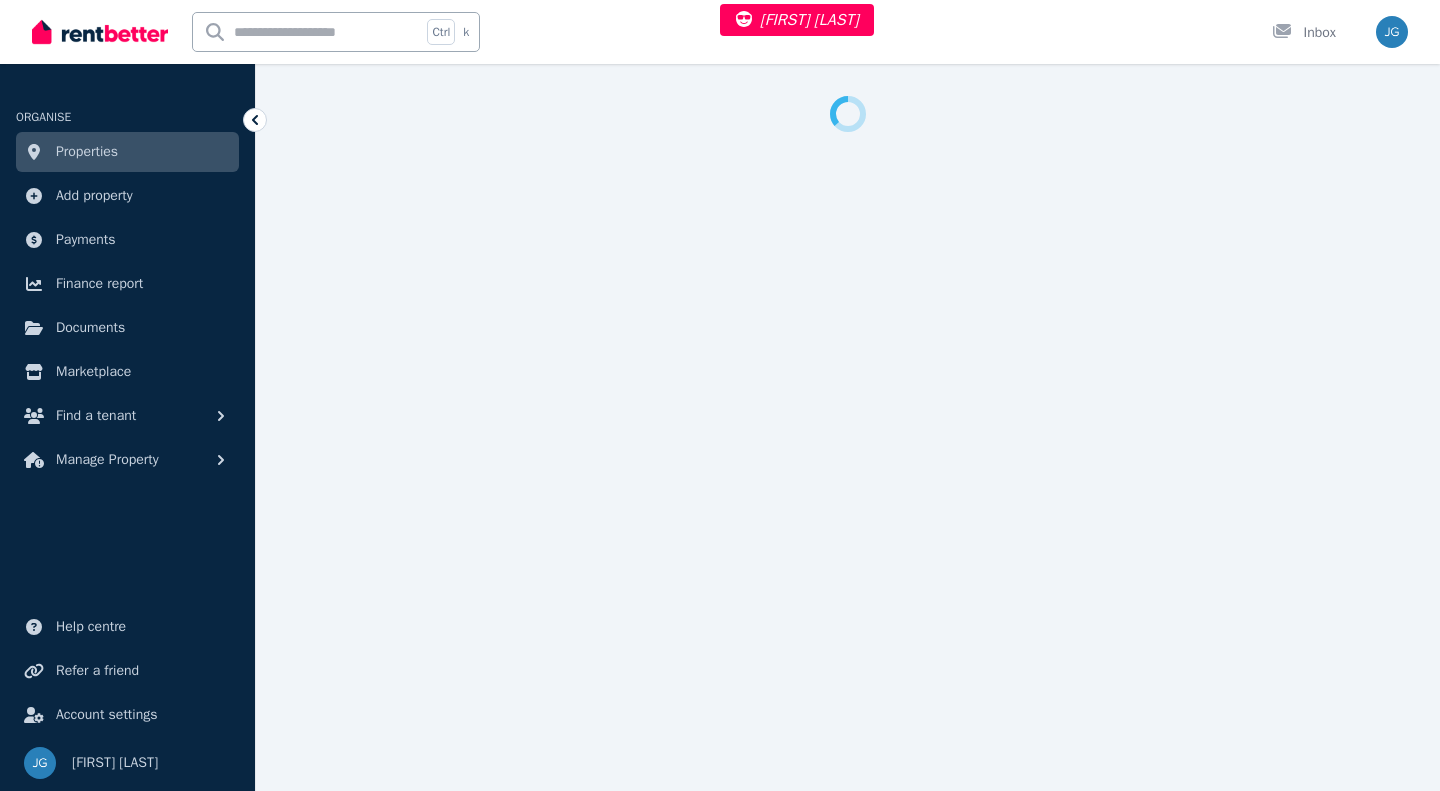 select on "***" 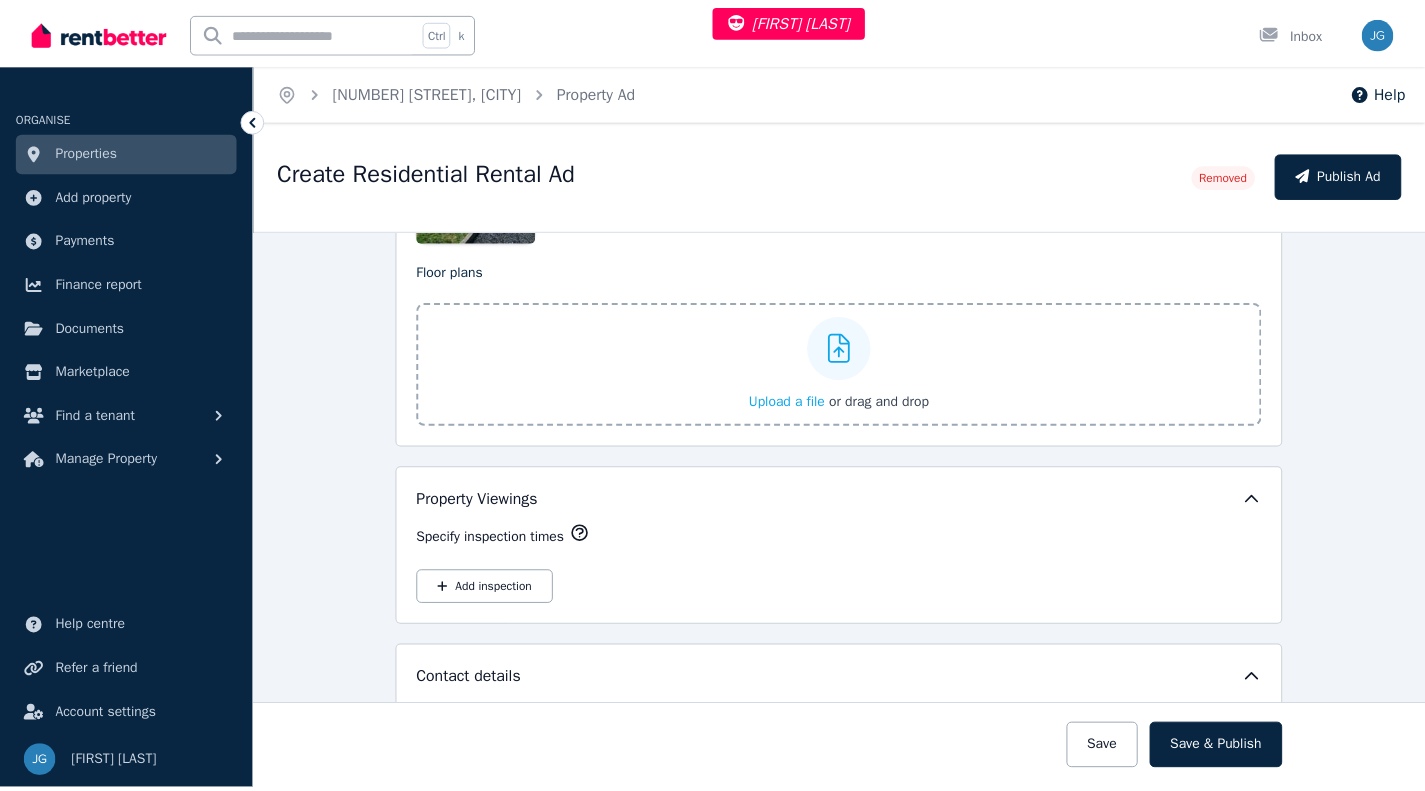 scroll, scrollTop: 3040, scrollLeft: 0, axis: vertical 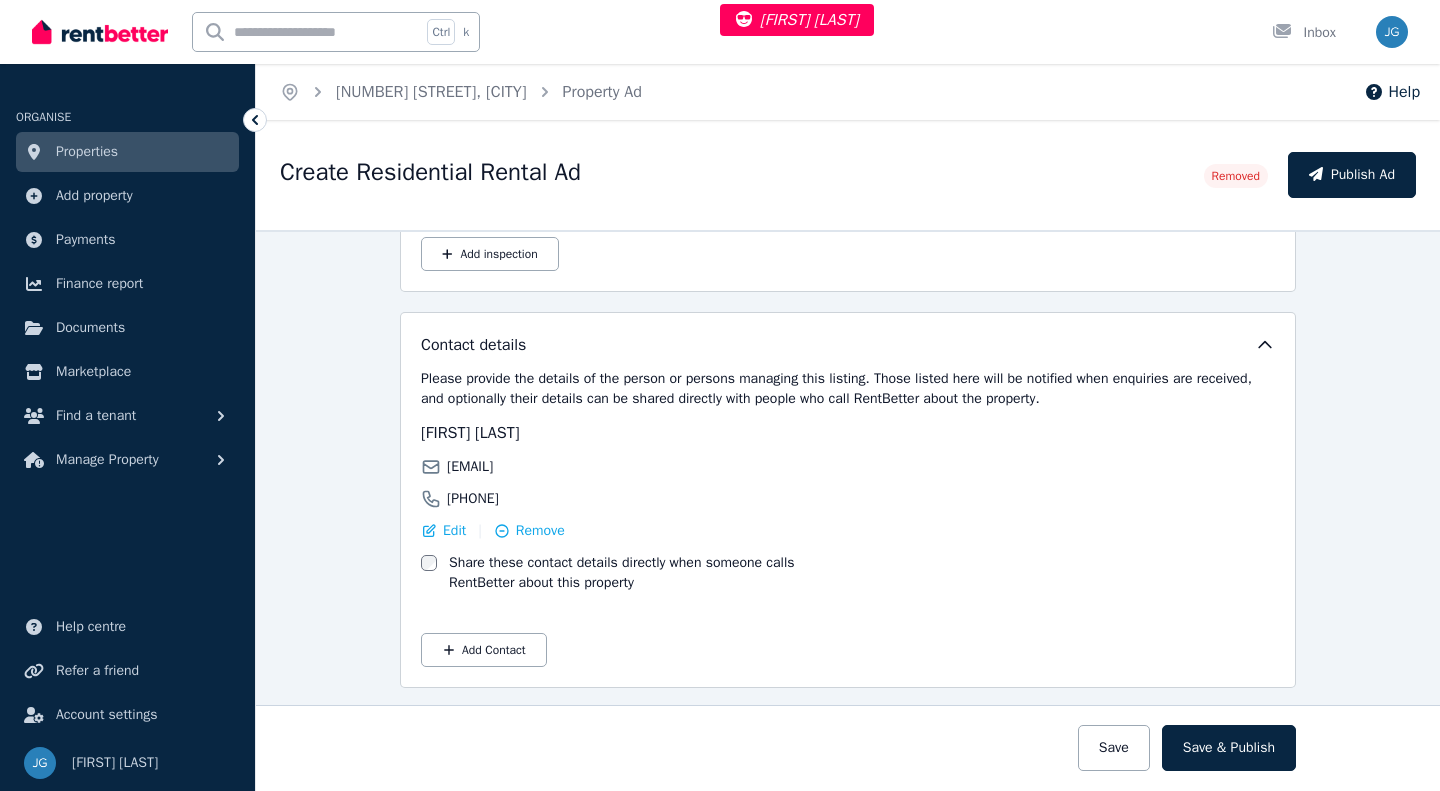 click on "Properties" at bounding box center (87, 152) 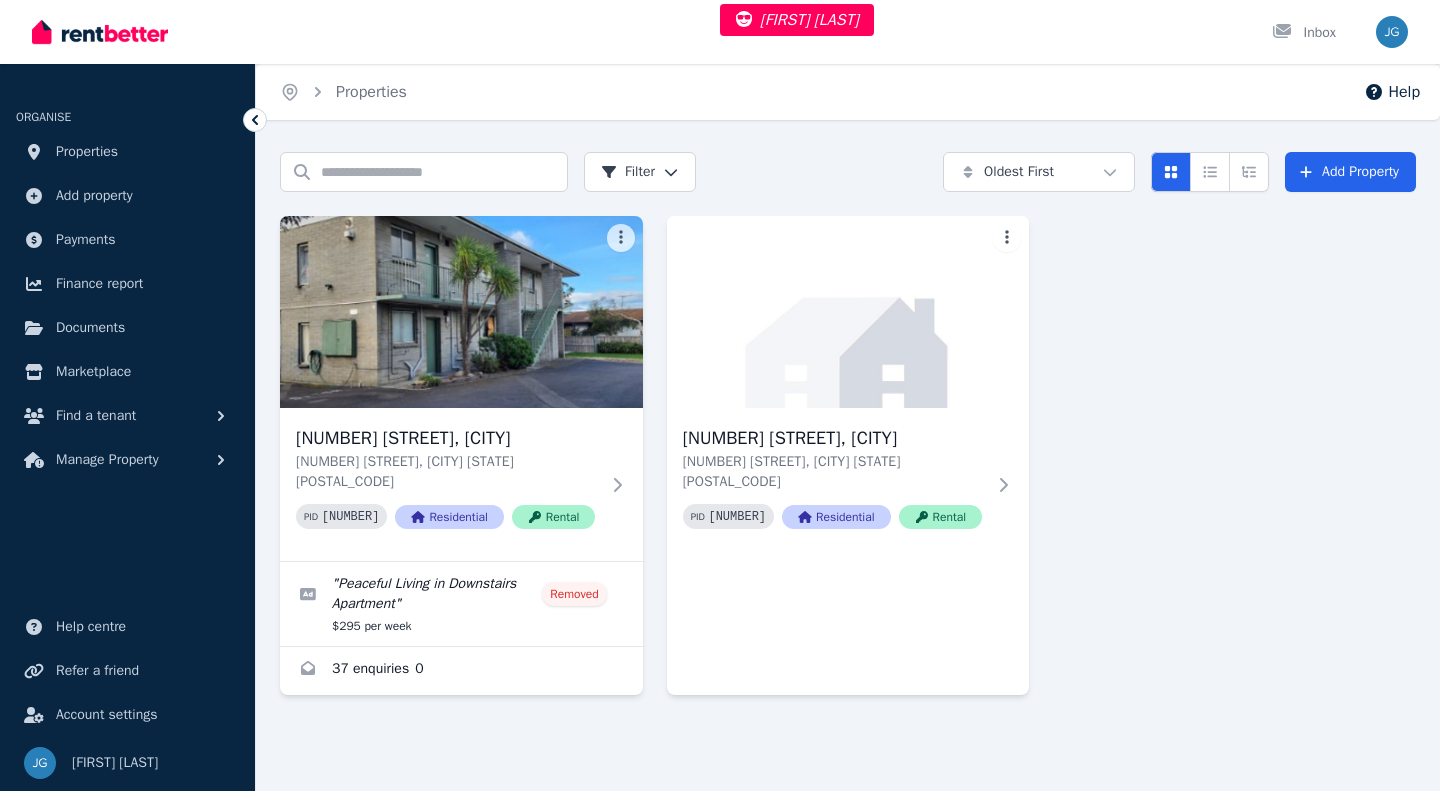 click at bounding box center (461, 312) 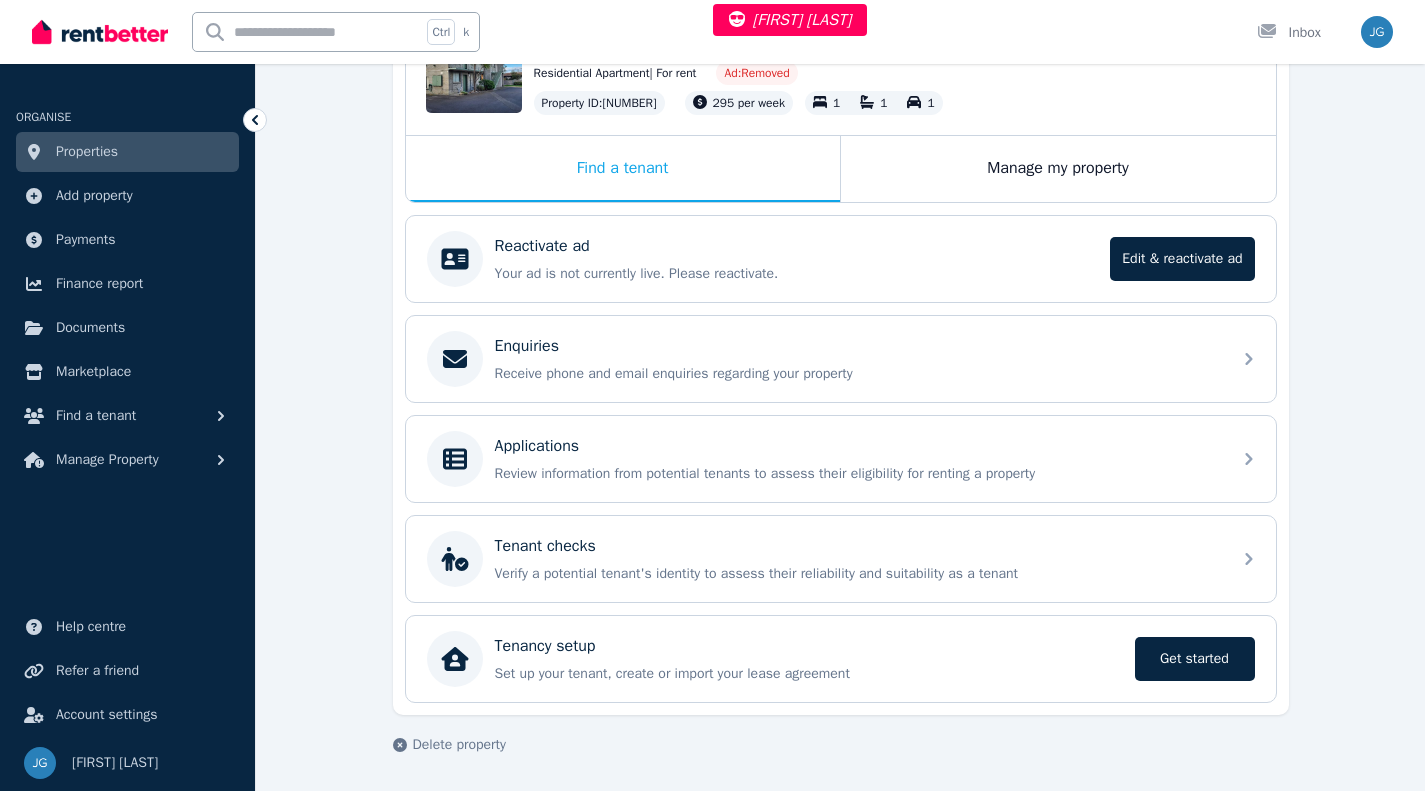 scroll, scrollTop: 259, scrollLeft: 0, axis: vertical 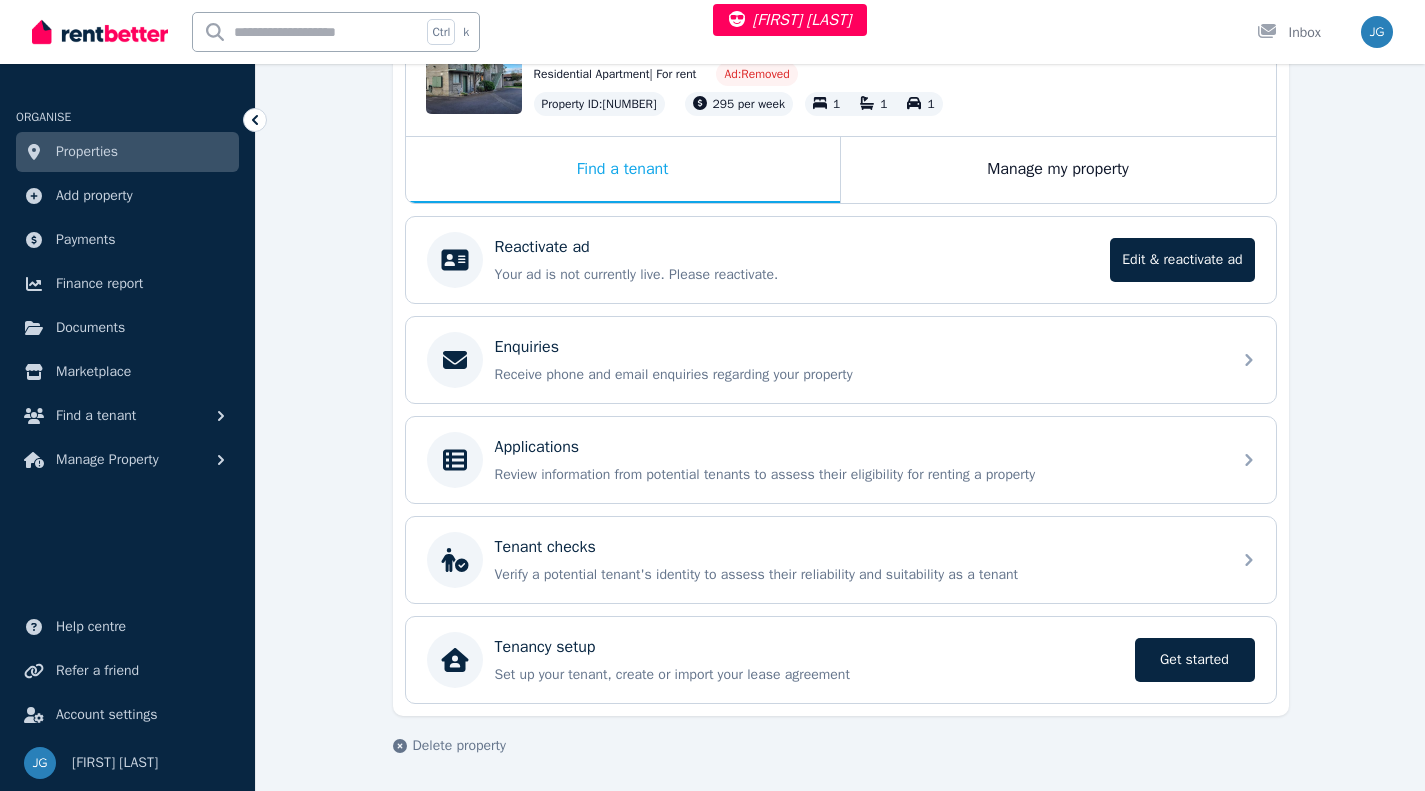 click on "Reactivate ad Your ad is not currently live. Please reactivate. Edit & reactivate ad" at bounding box center (797, 260) 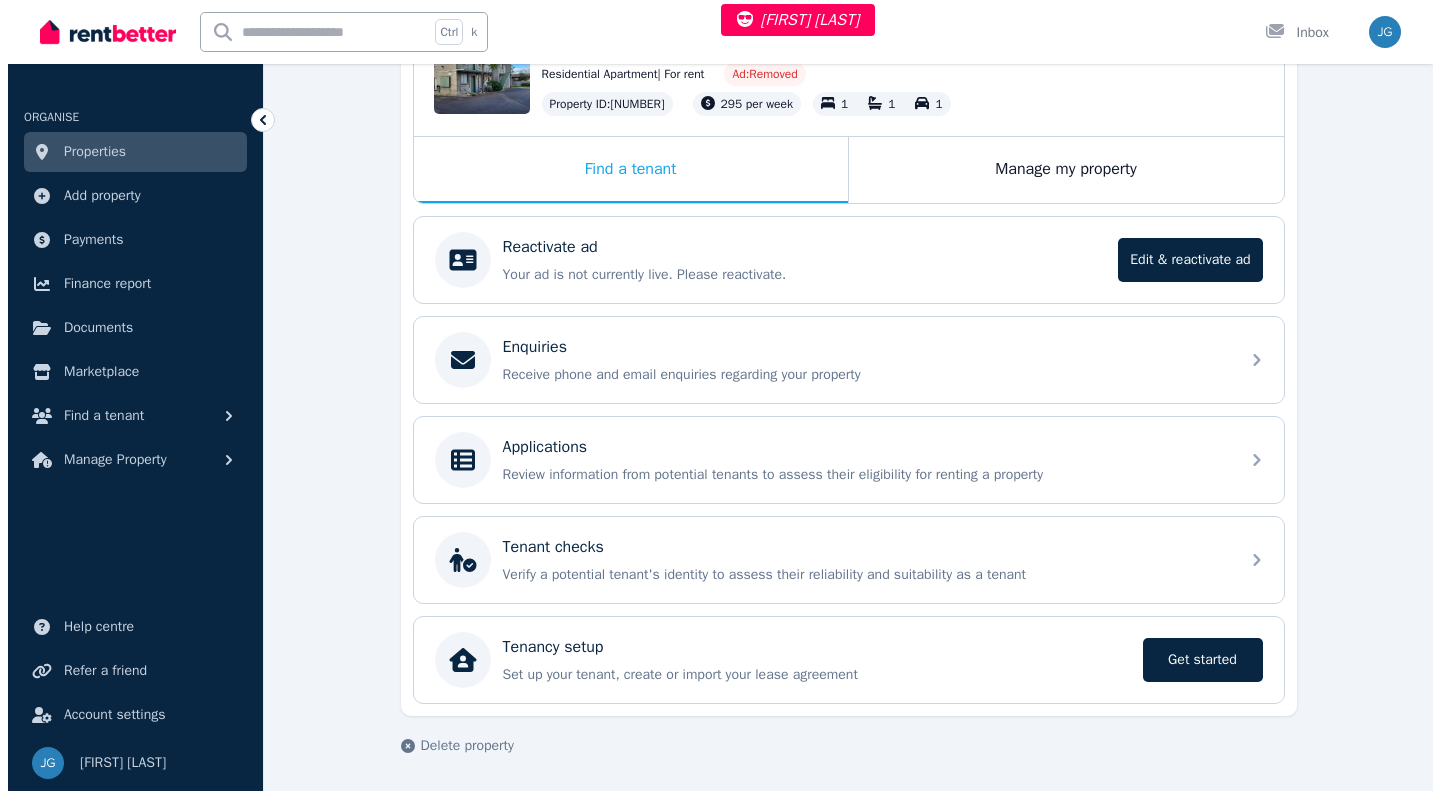scroll, scrollTop: 0, scrollLeft: 0, axis: both 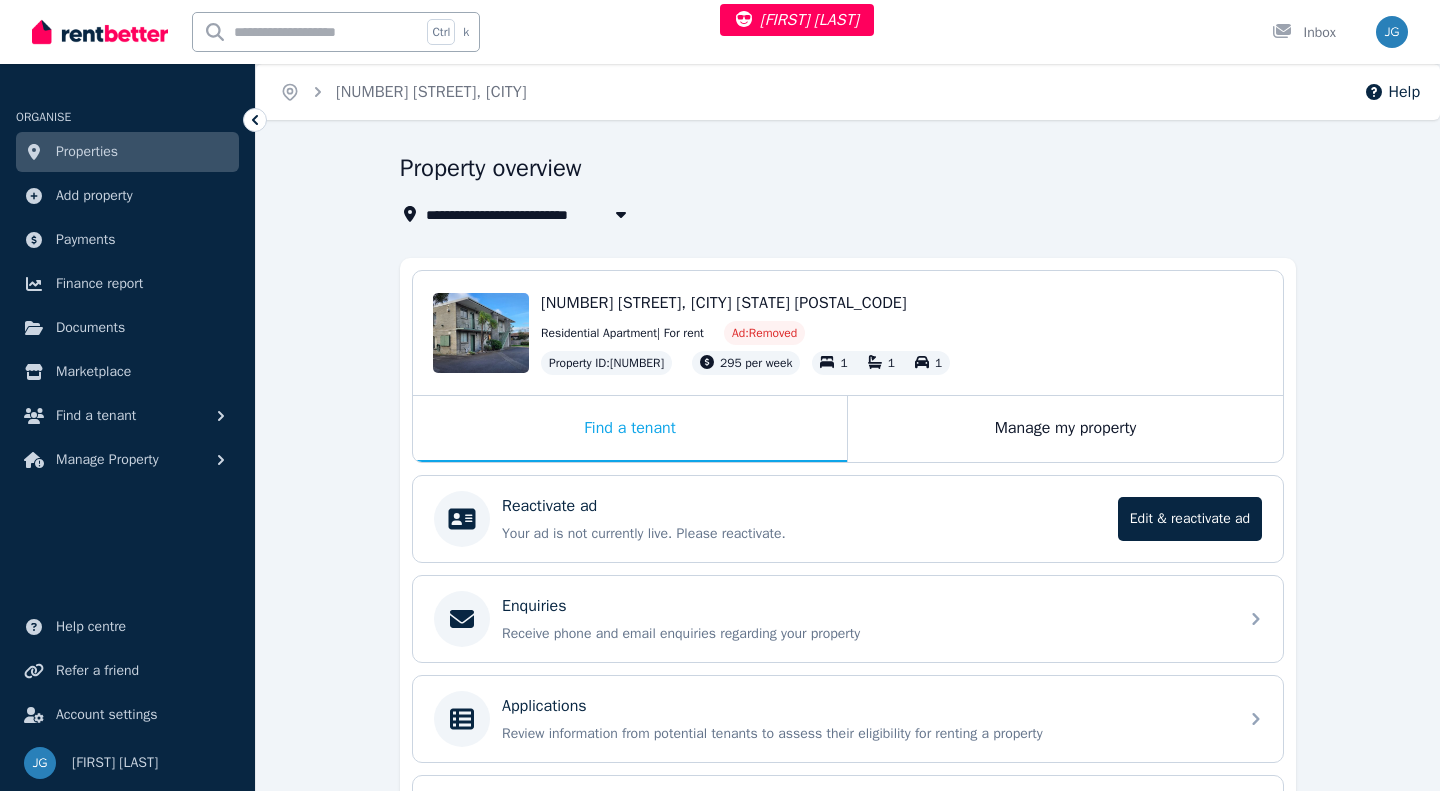 select on "***" 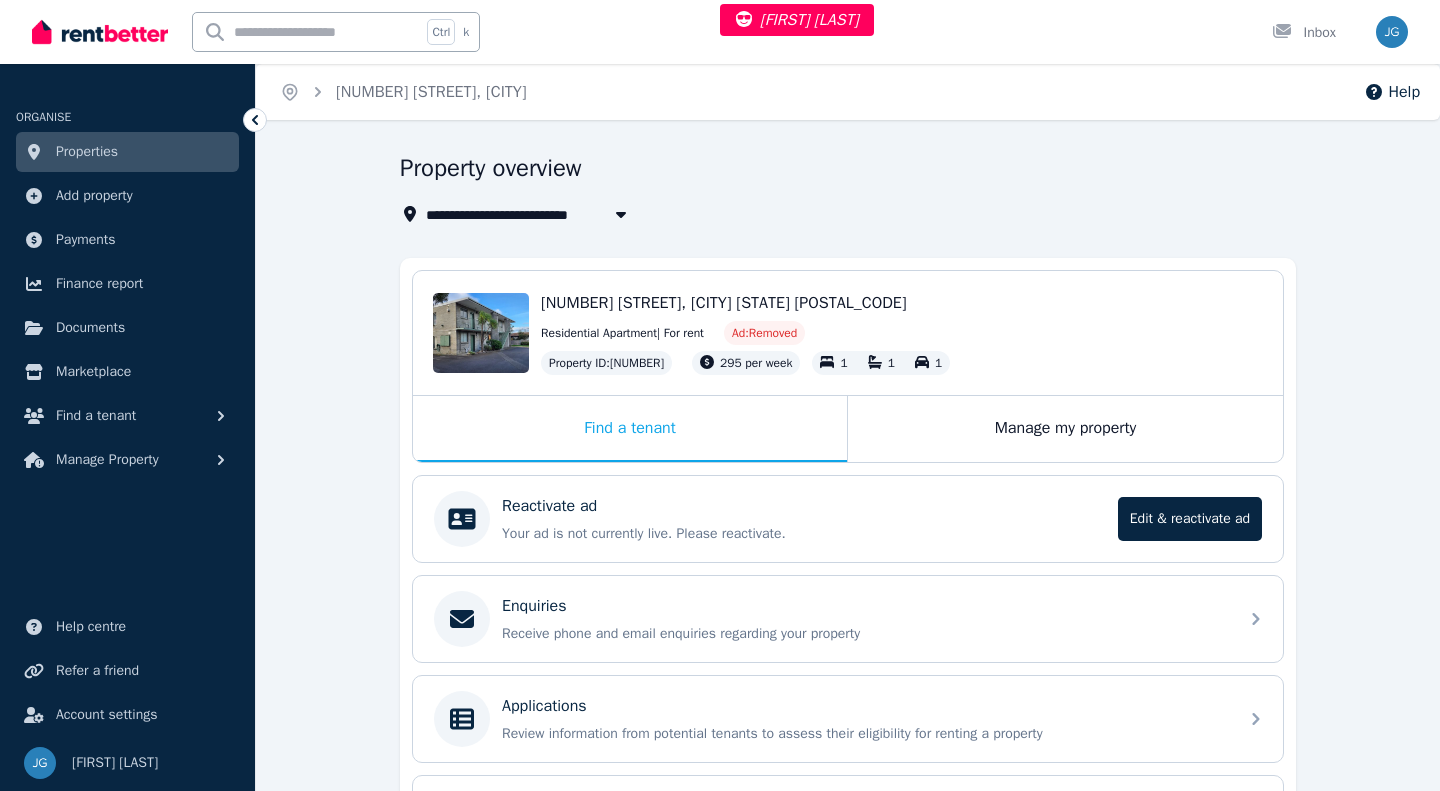 select on "**********" 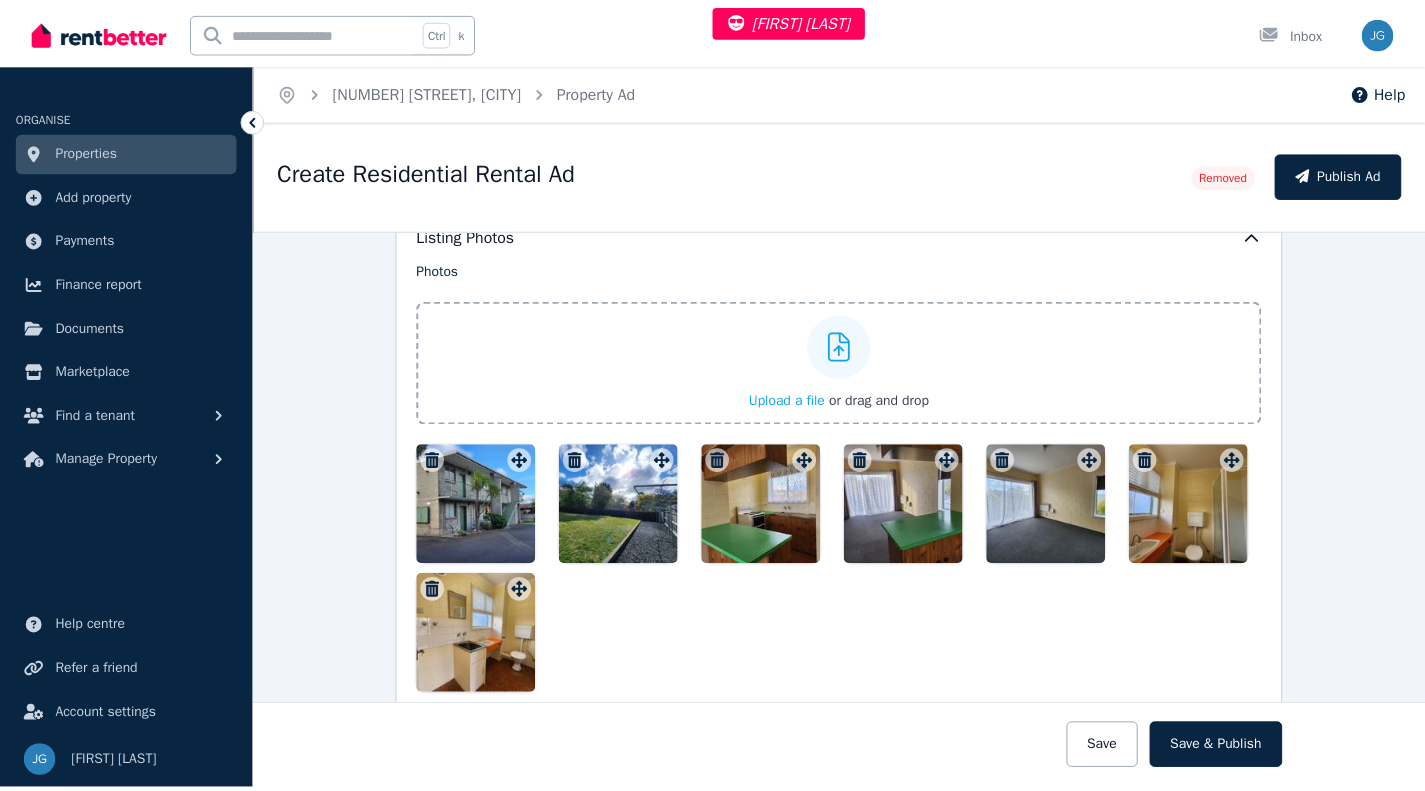 scroll, scrollTop: 2266, scrollLeft: 0, axis: vertical 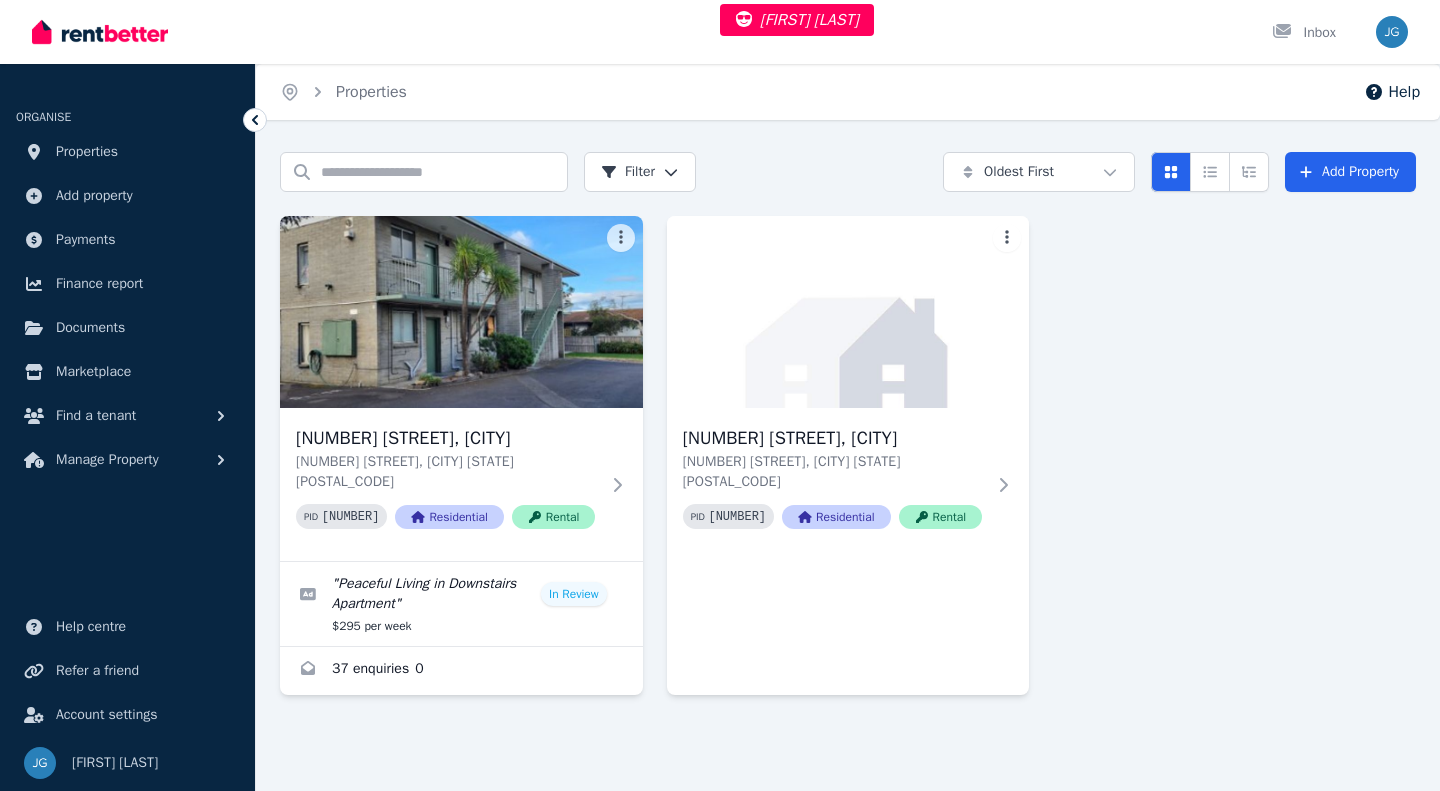 click at bounding box center (848, 312) 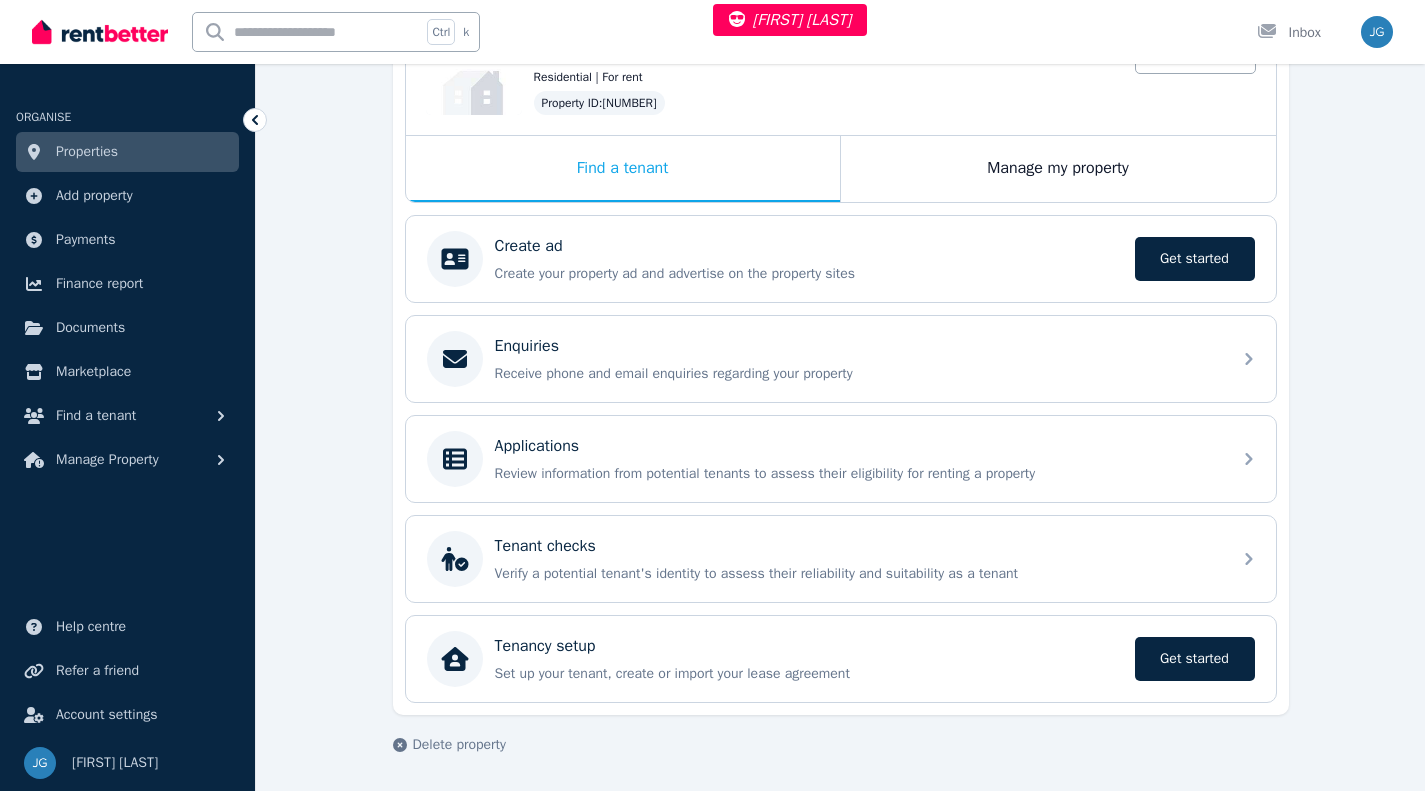 scroll, scrollTop: 0, scrollLeft: 0, axis: both 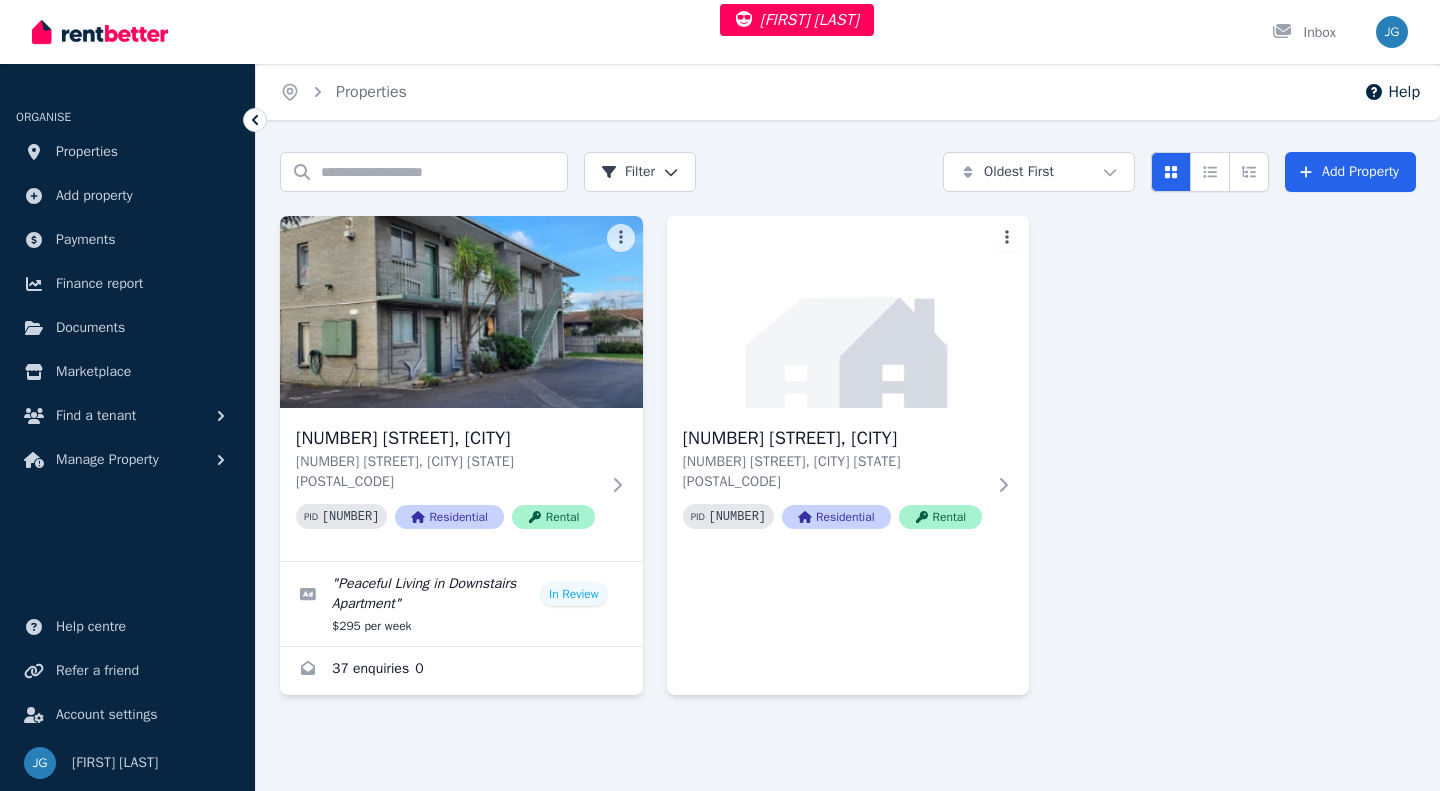 click at bounding box center (461, 312) 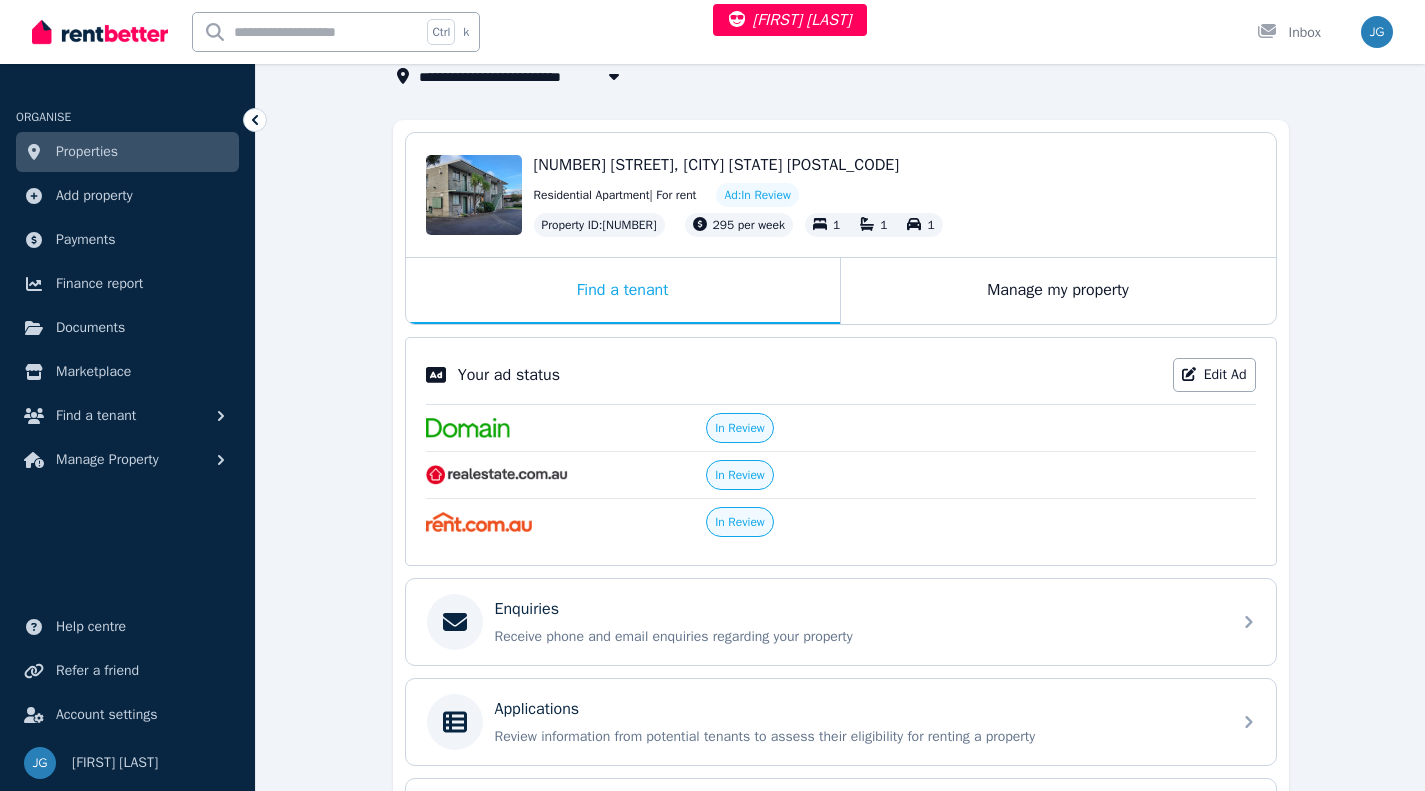 scroll, scrollTop: 143, scrollLeft: 0, axis: vertical 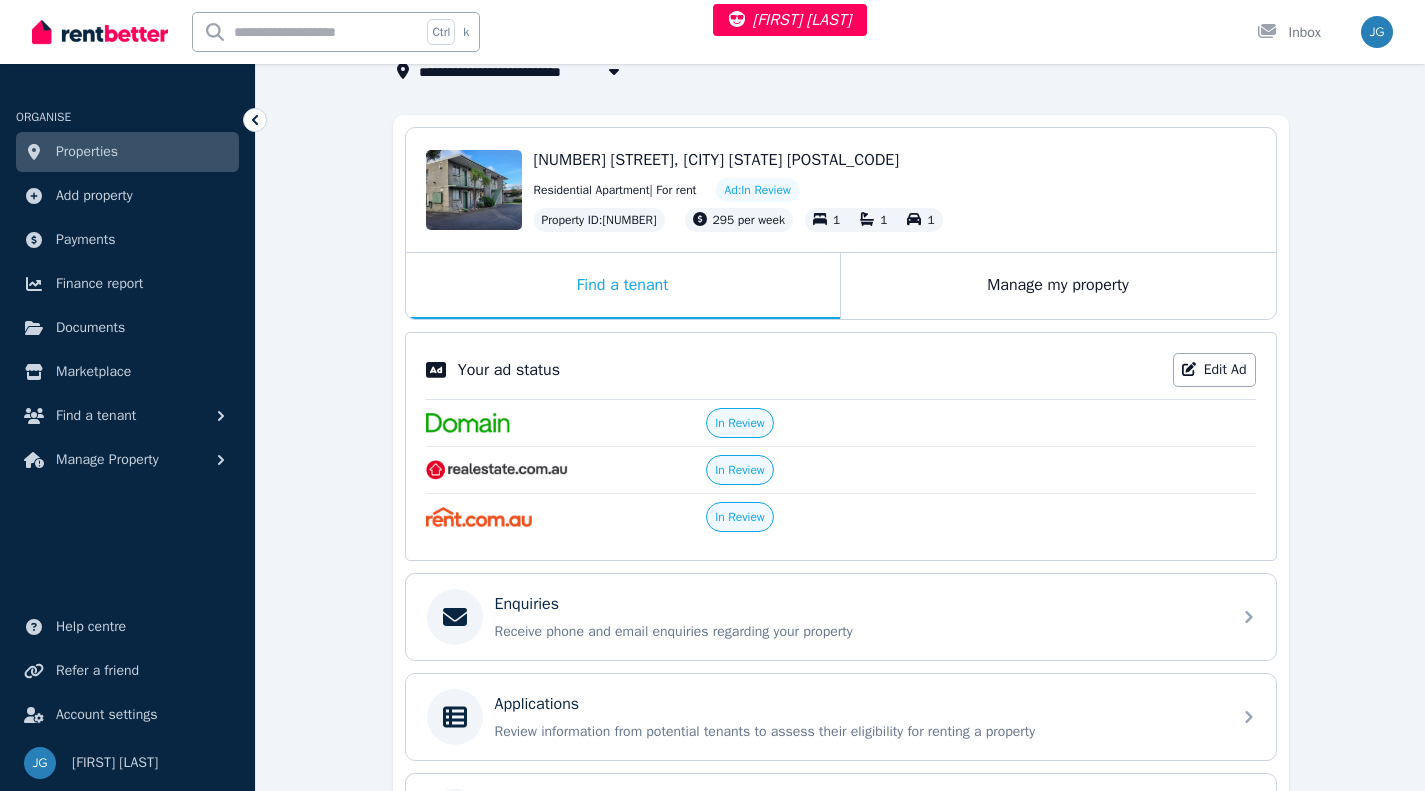 click on "Your ad status Edit Ad" at bounding box center [841, 376] 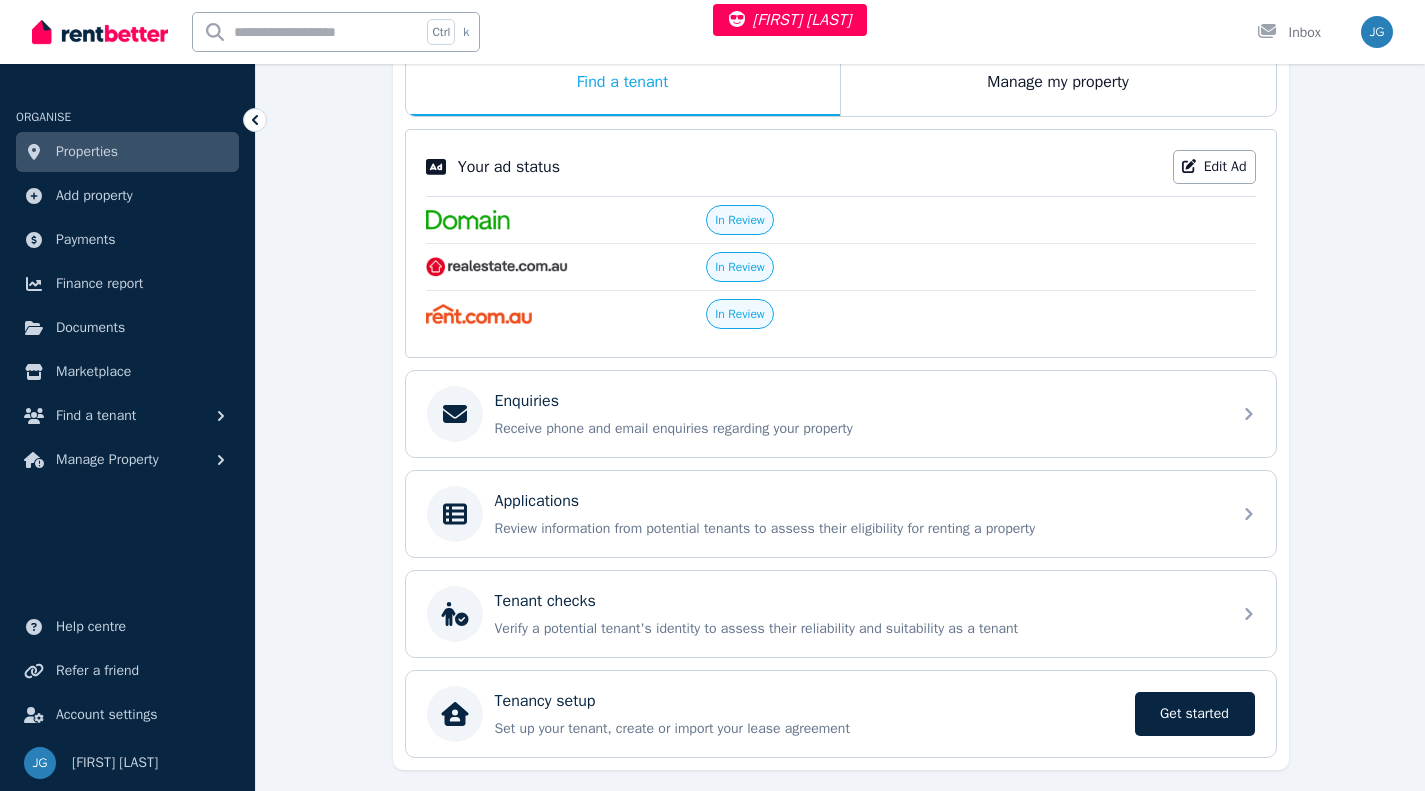 scroll, scrollTop: 347, scrollLeft: 0, axis: vertical 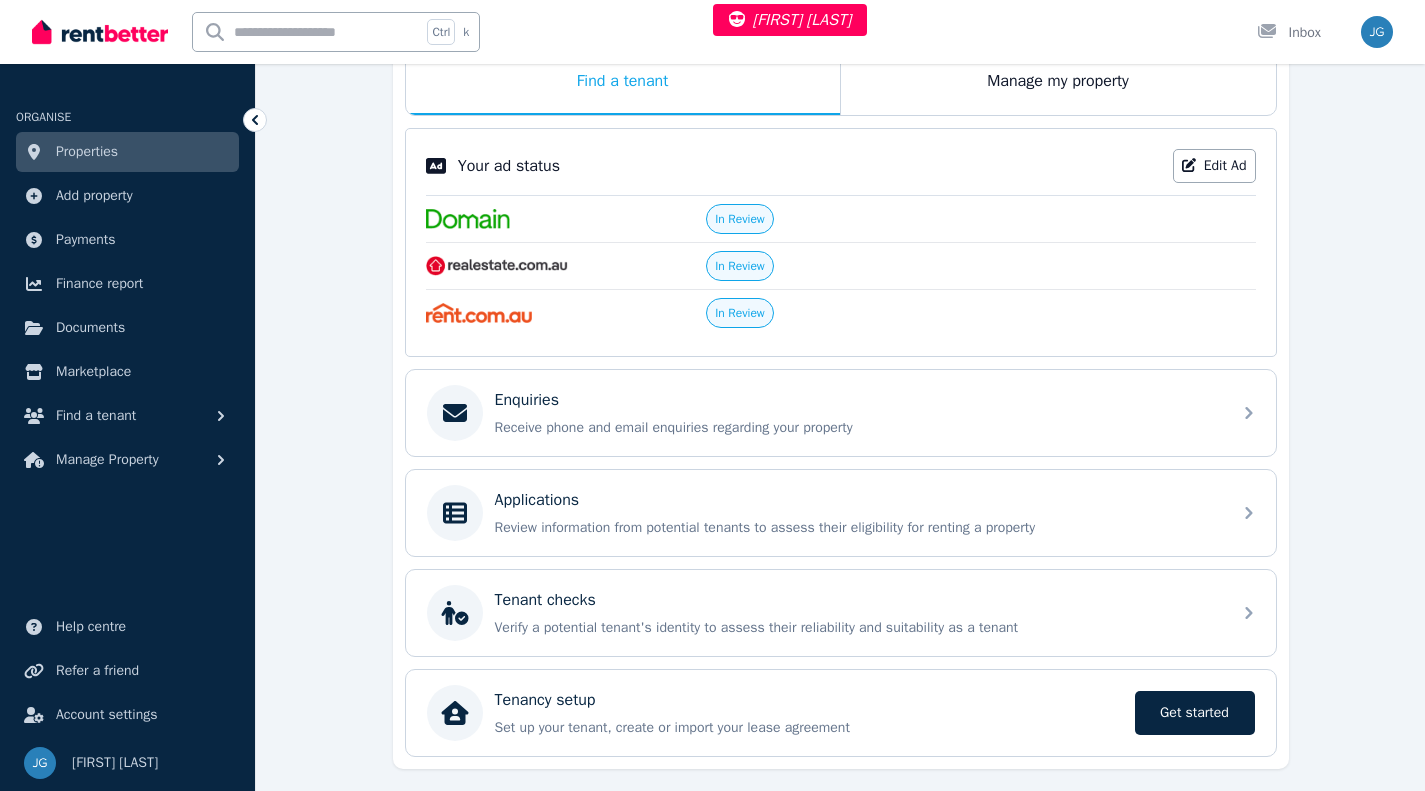 click on "Edit Ad" at bounding box center [1214, 166] 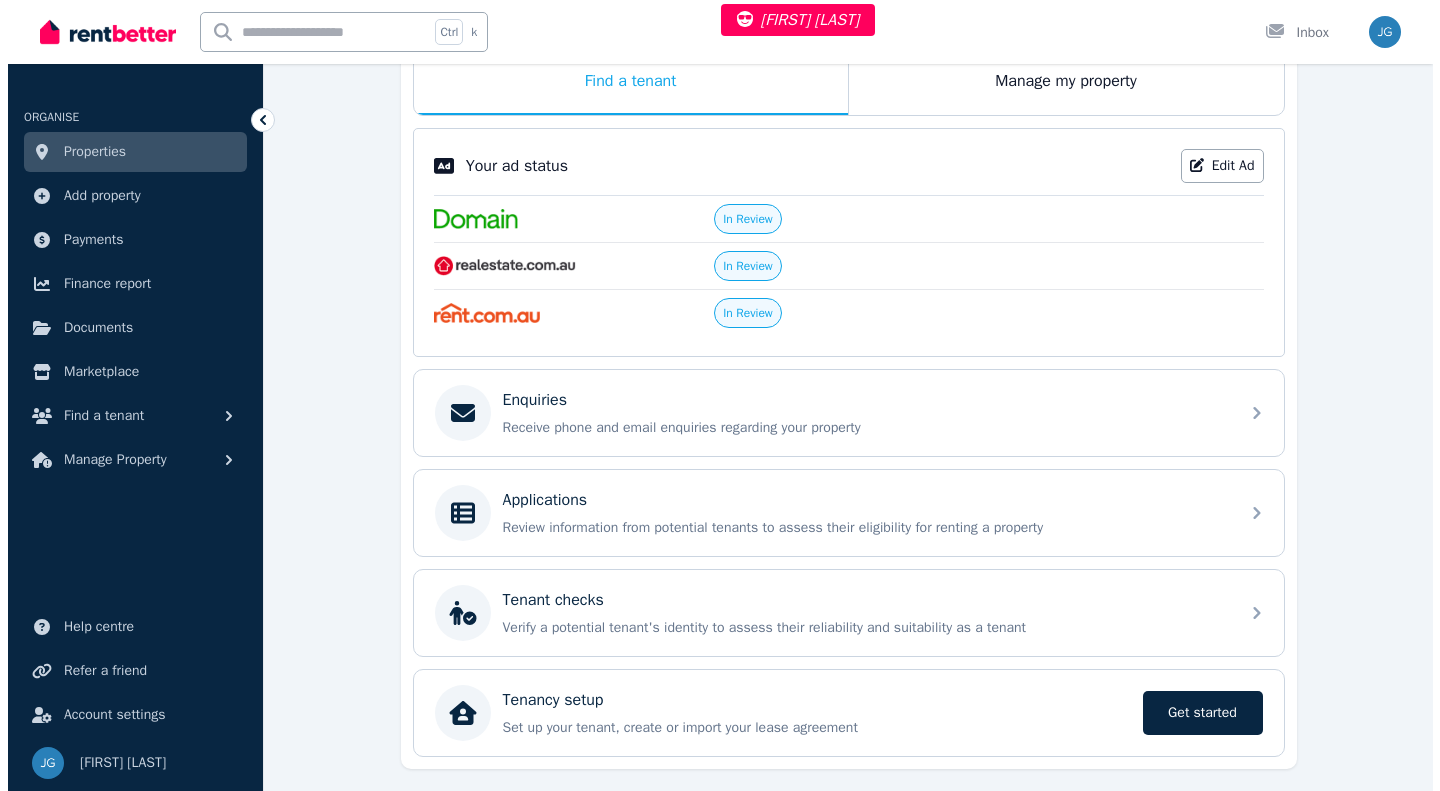 scroll, scrollTop: 0, scrollLeft: 0, axis: both 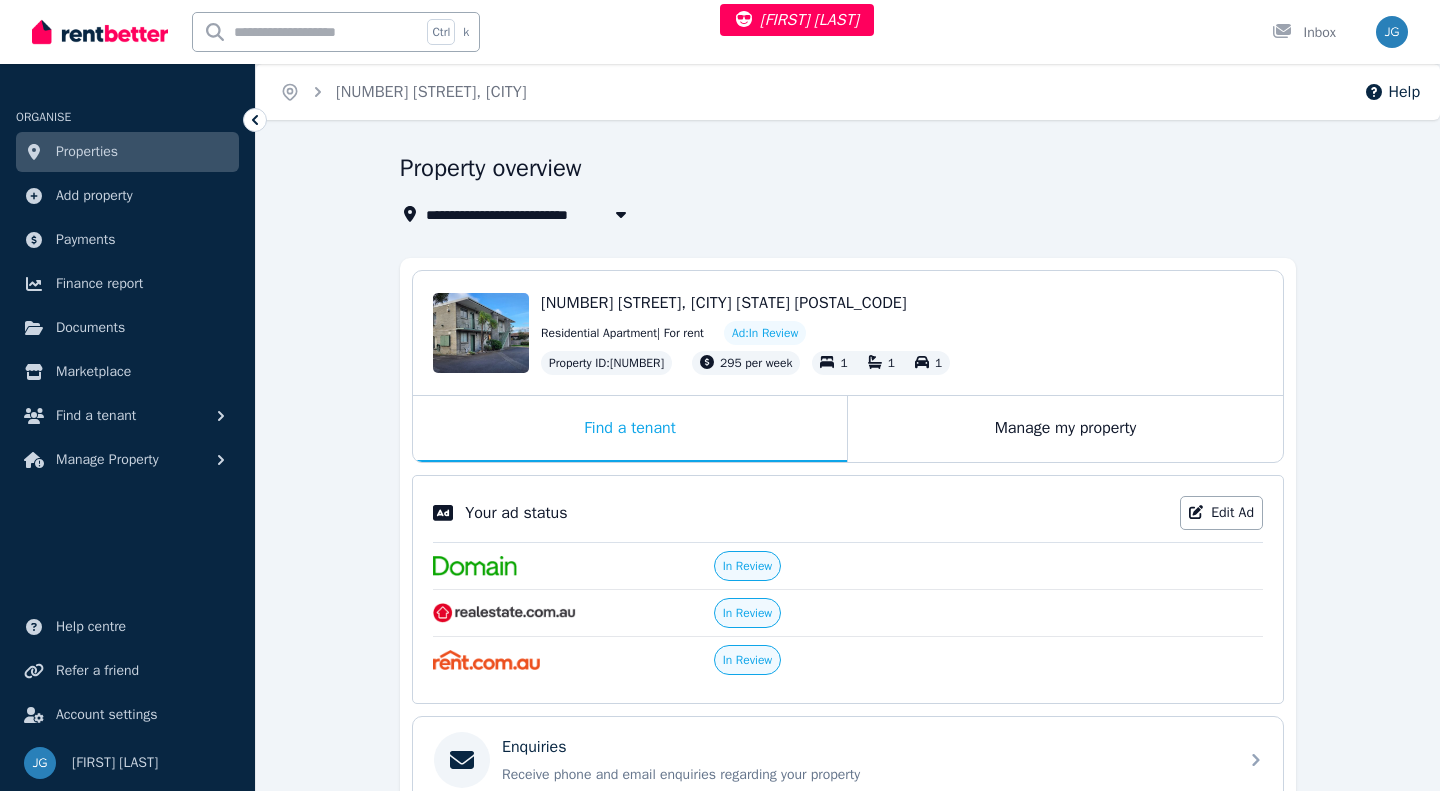 select on "***" 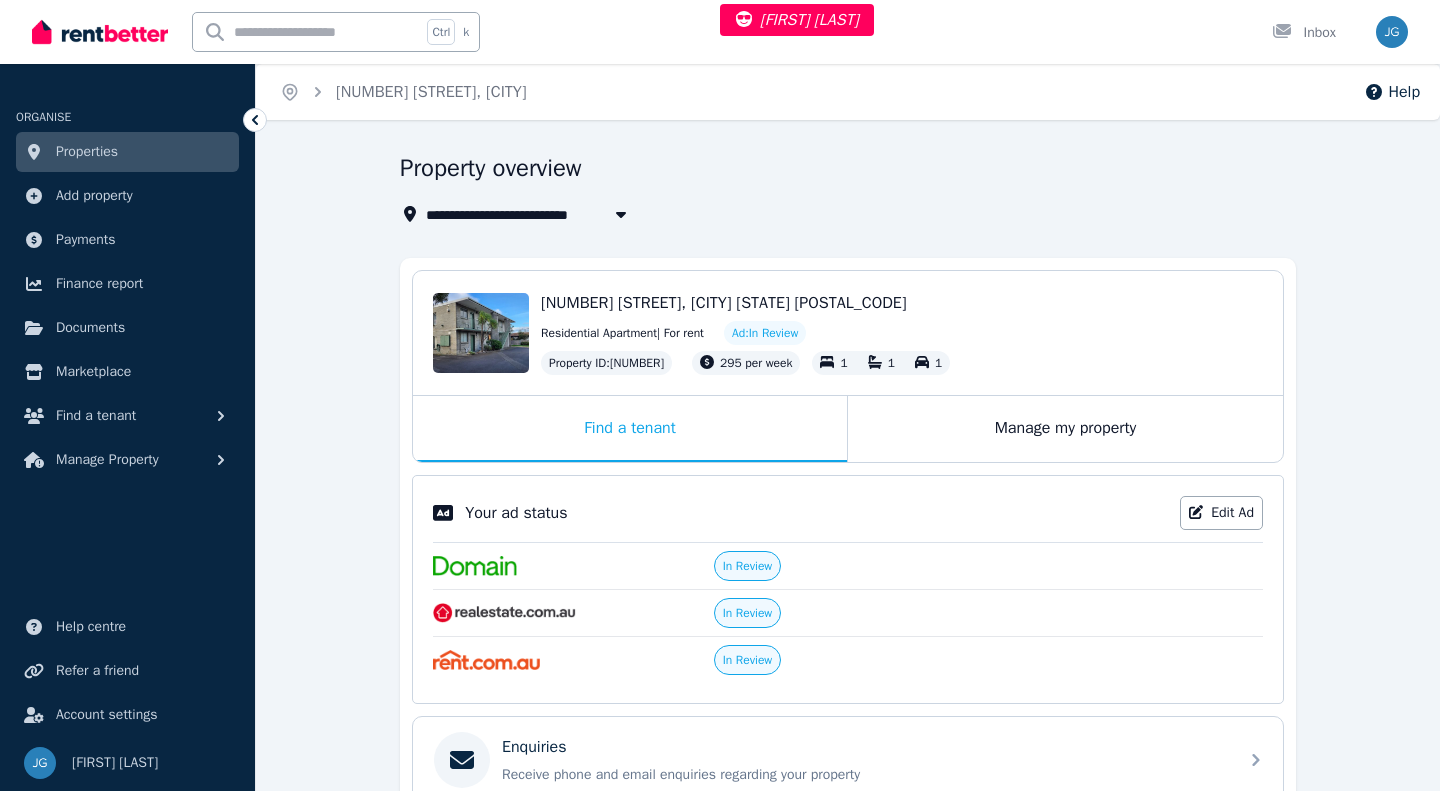 select on "**********" 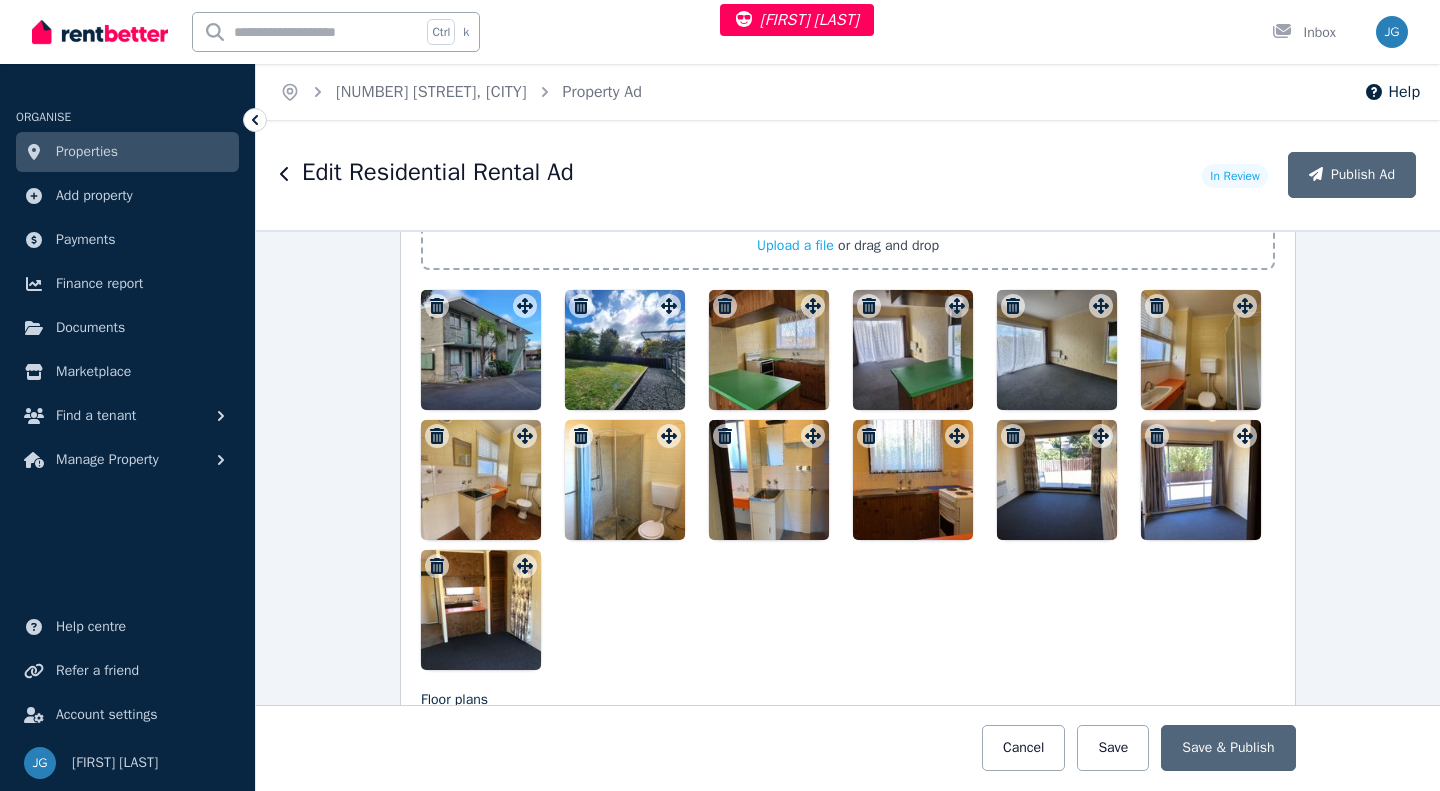 scroll, scrollTop: 2665, scrollLeft: 0, axis: vertical 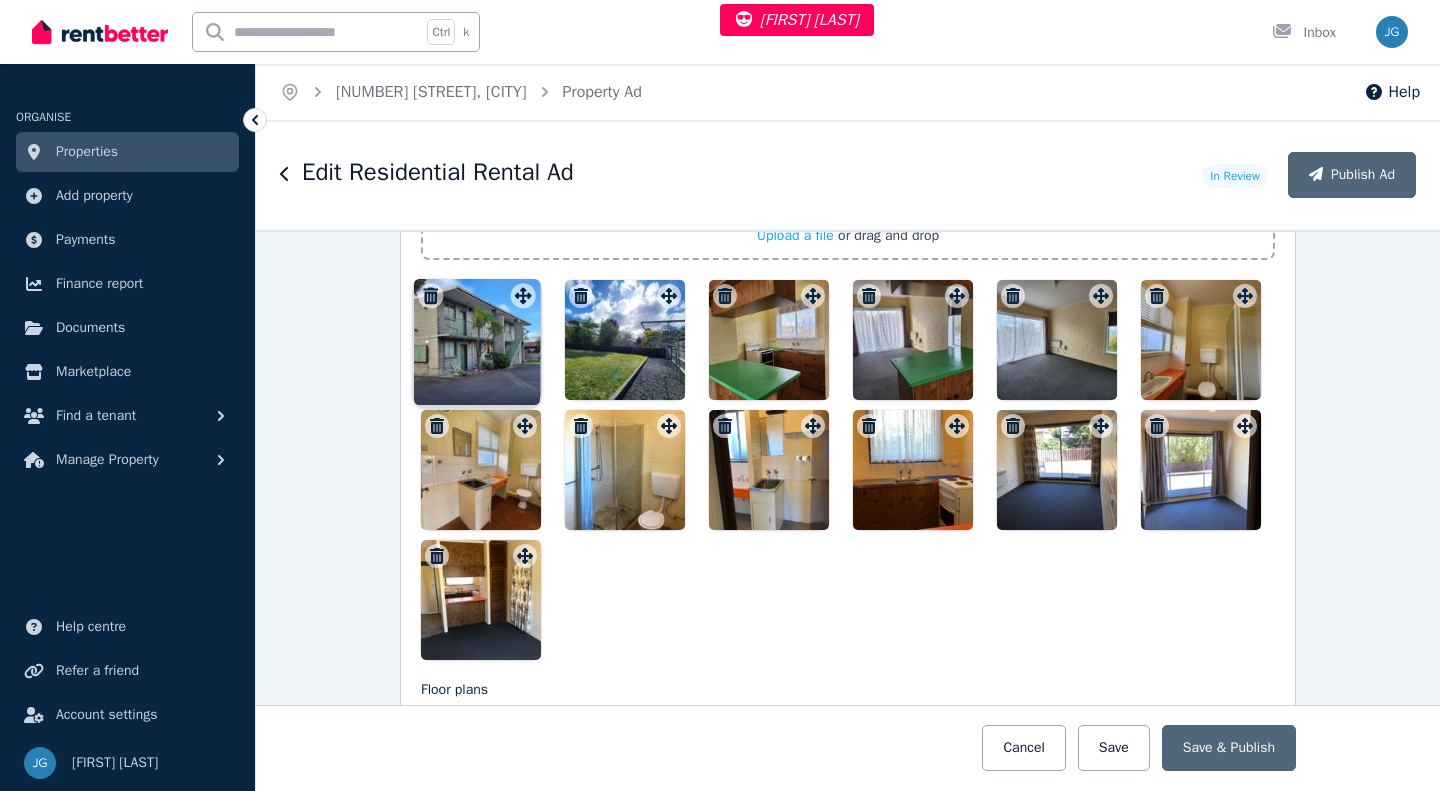 click on "Photos Upload a file   or drag and drop
To pick up a draggable item, press the space bar.
While dragging, use the arrow keys to move the item.
Press space again to drop the item in its new position, or press escape to cancel.
Draggable item [UUID] was moved over droppable area [UUID]." at bounding box center (848, 378) 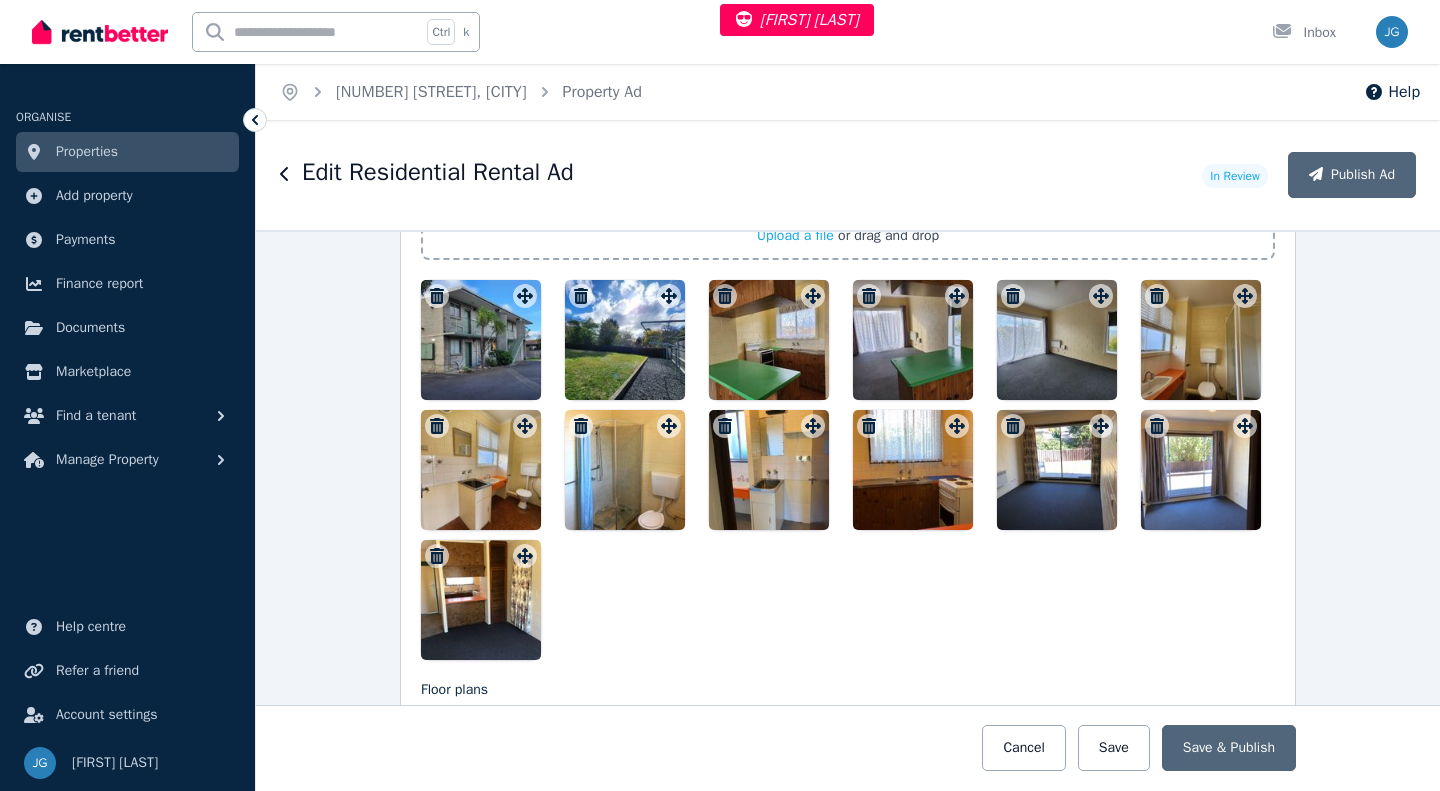 drag, startPoint x: 491, startPoint y: 344, endPoint x: 514, endPoint y: 294, distance: 55.03635 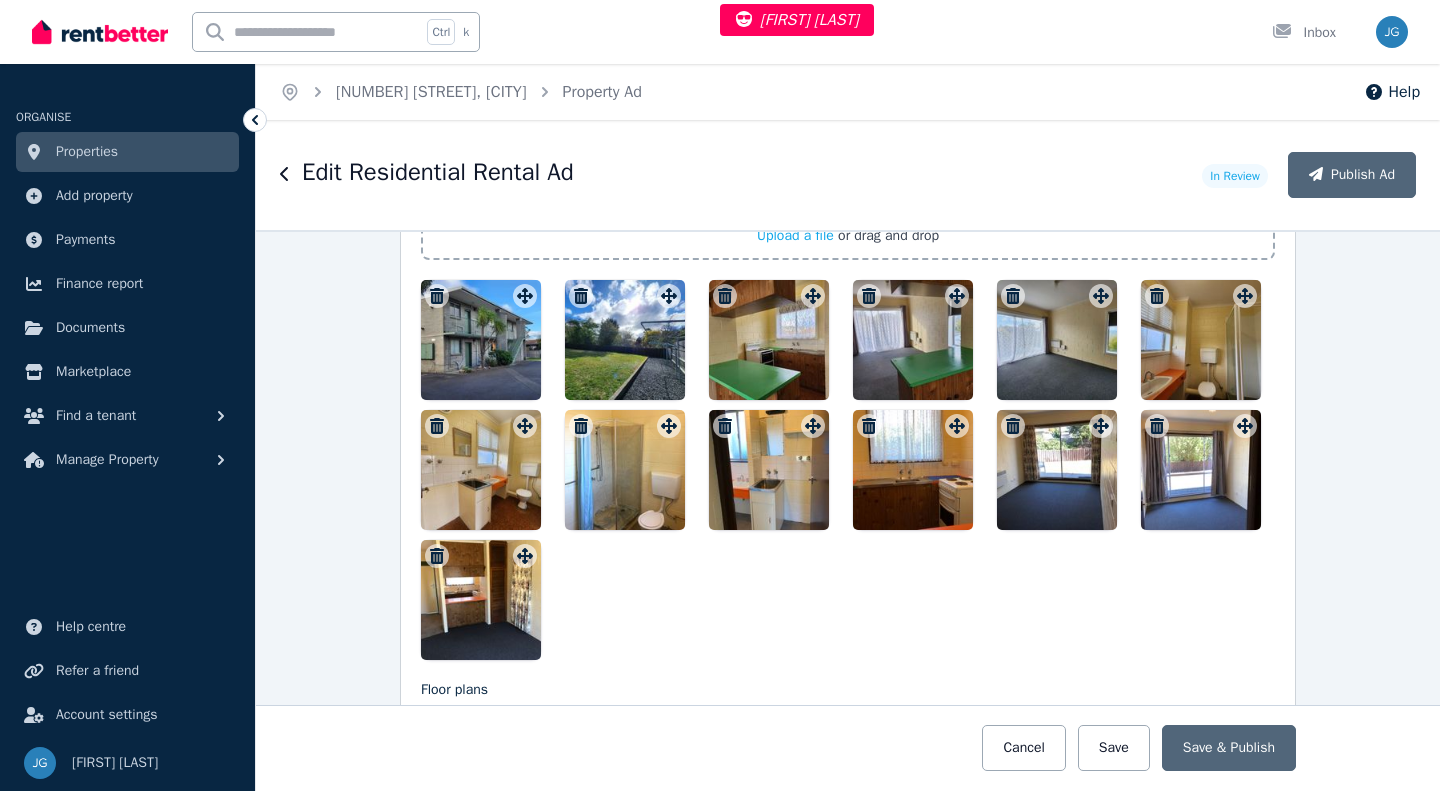 click at bounding box center [481, 340] 